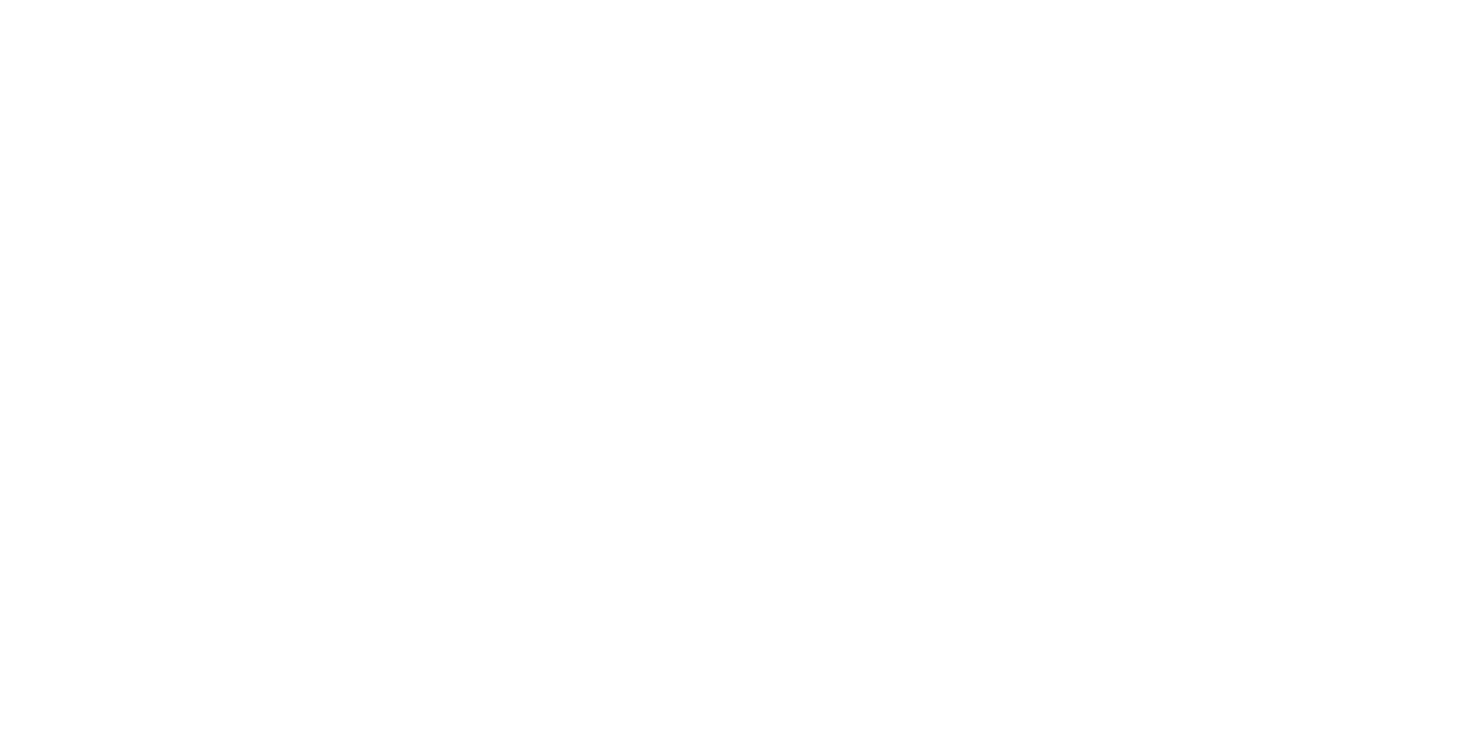 scroll, scrollTop: 0, scrollLeft: 0, axis: both 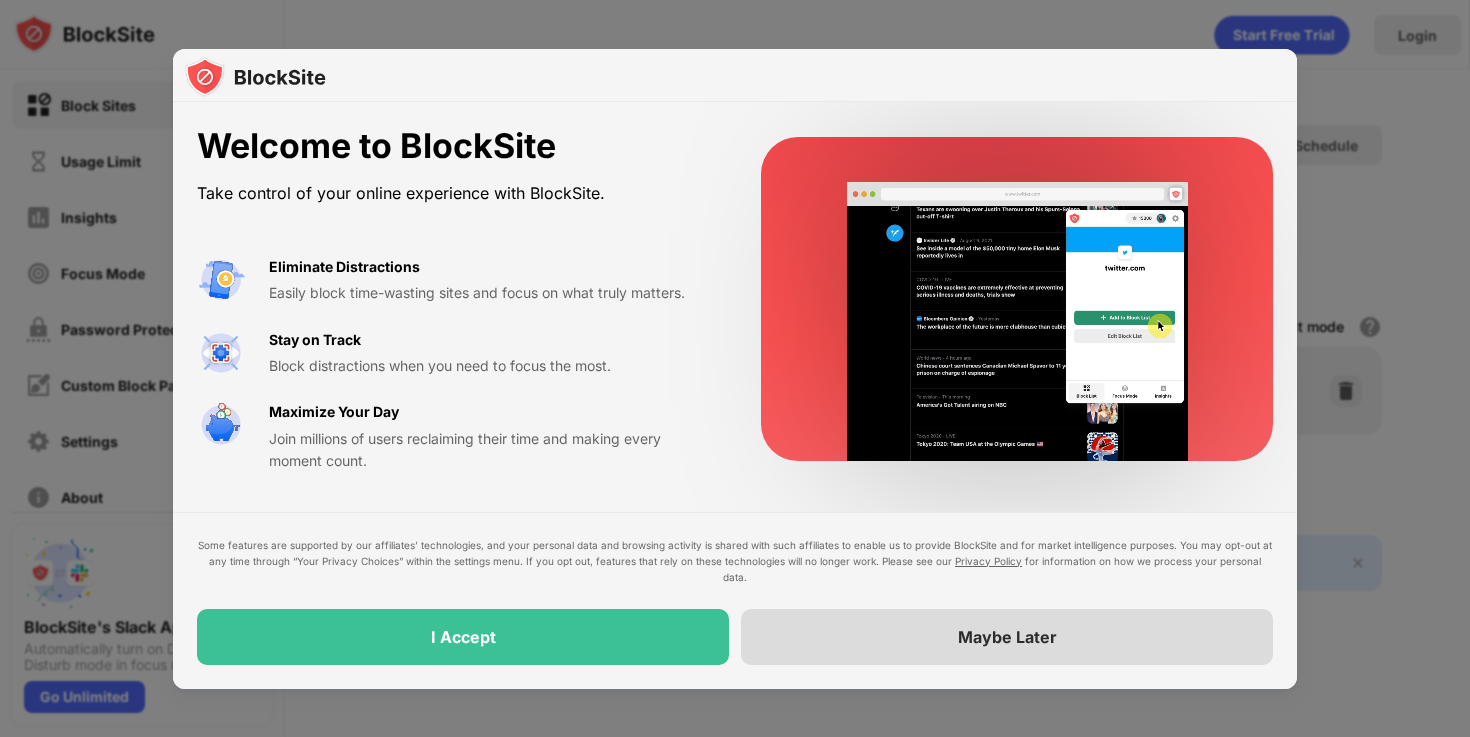 click on "Maybe Later" at bounding box center (1007, 637) 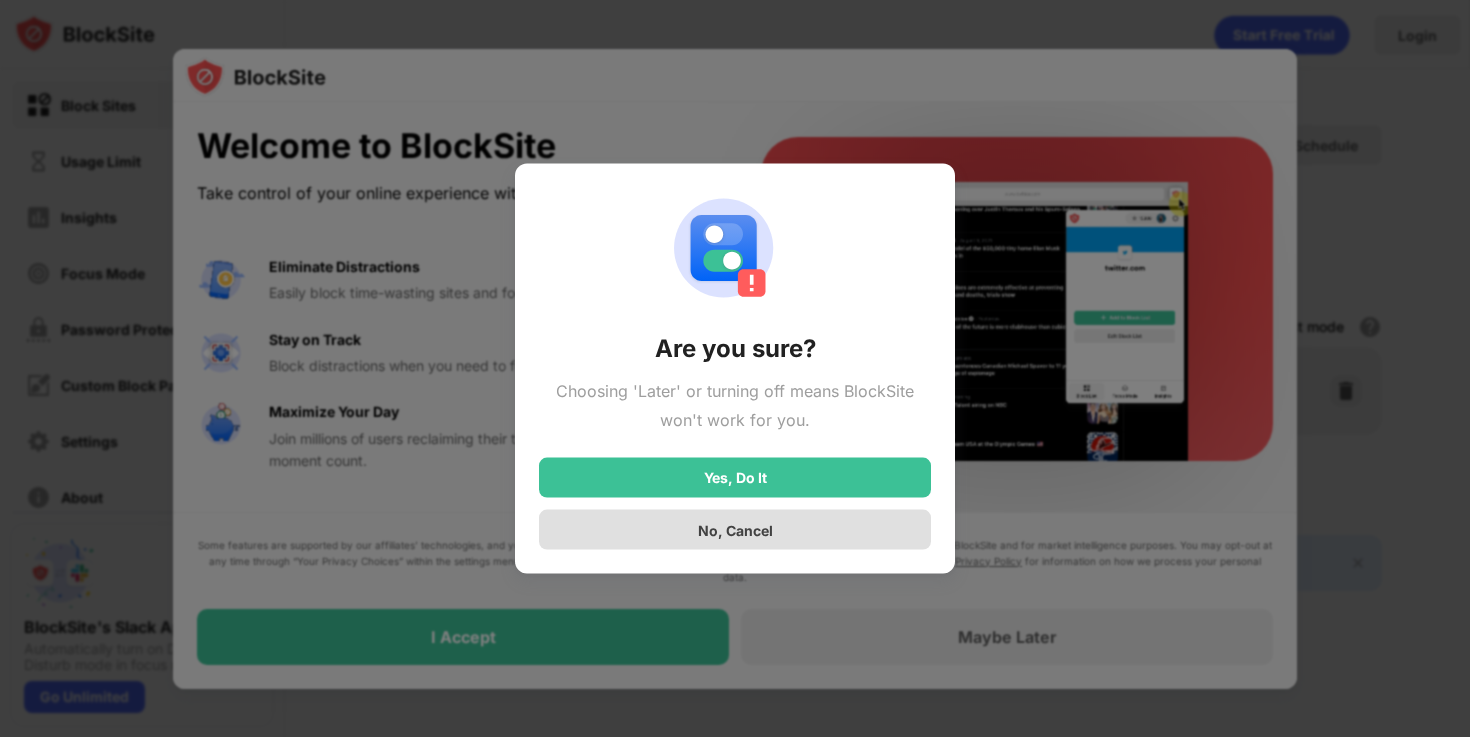 click on "No, Cancel" at bounding box center (735, 529) 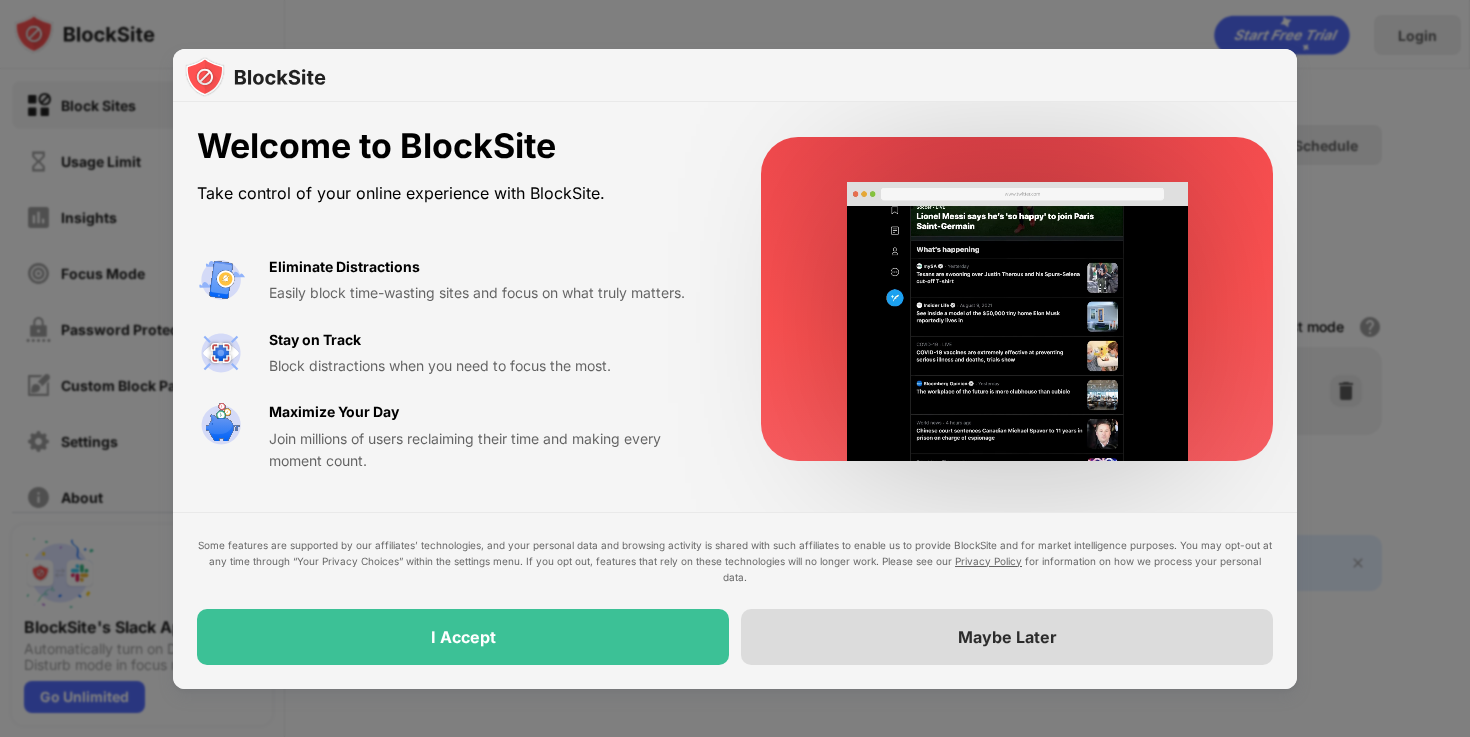 click on "Maybe Later" at bounding box center [1007, 637] 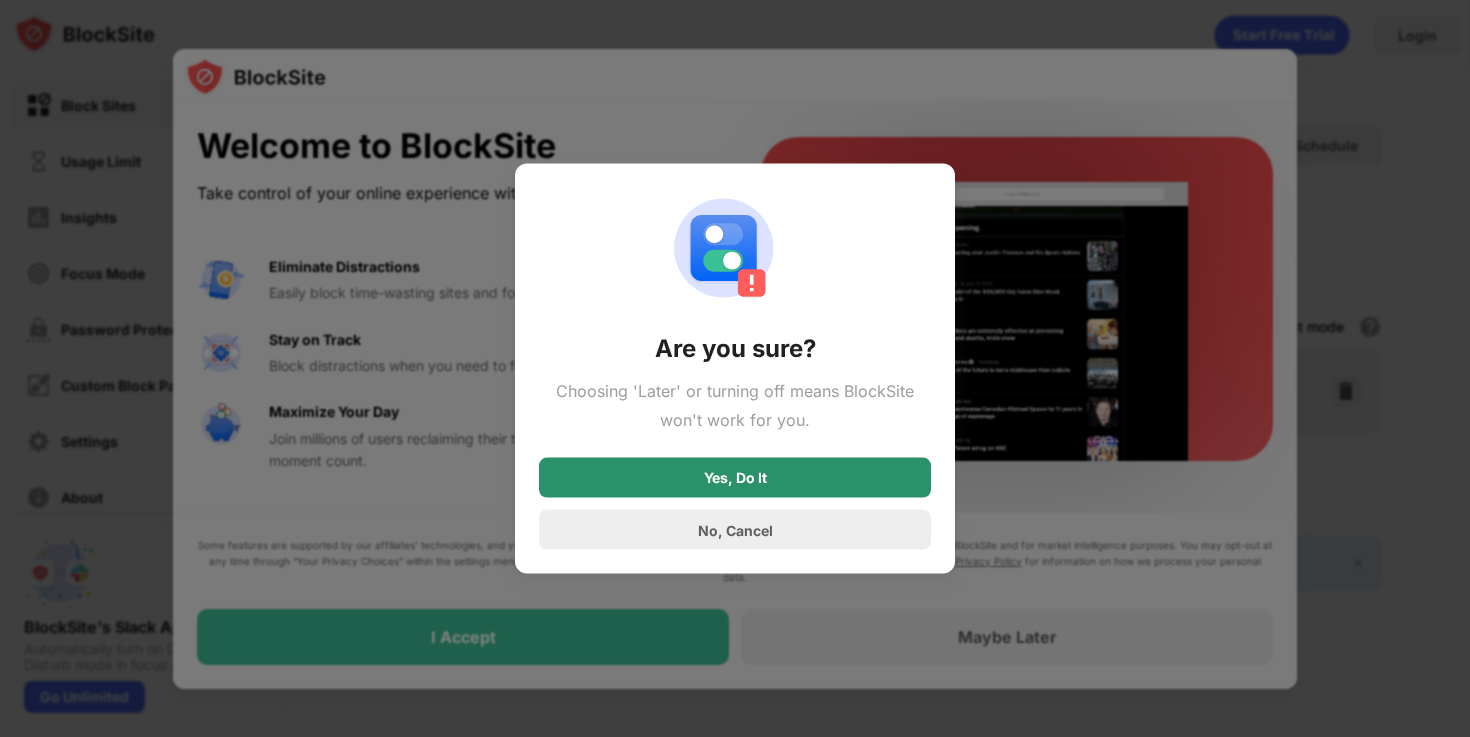 click on "Yes, Do It" at bounding box center (735, 478) 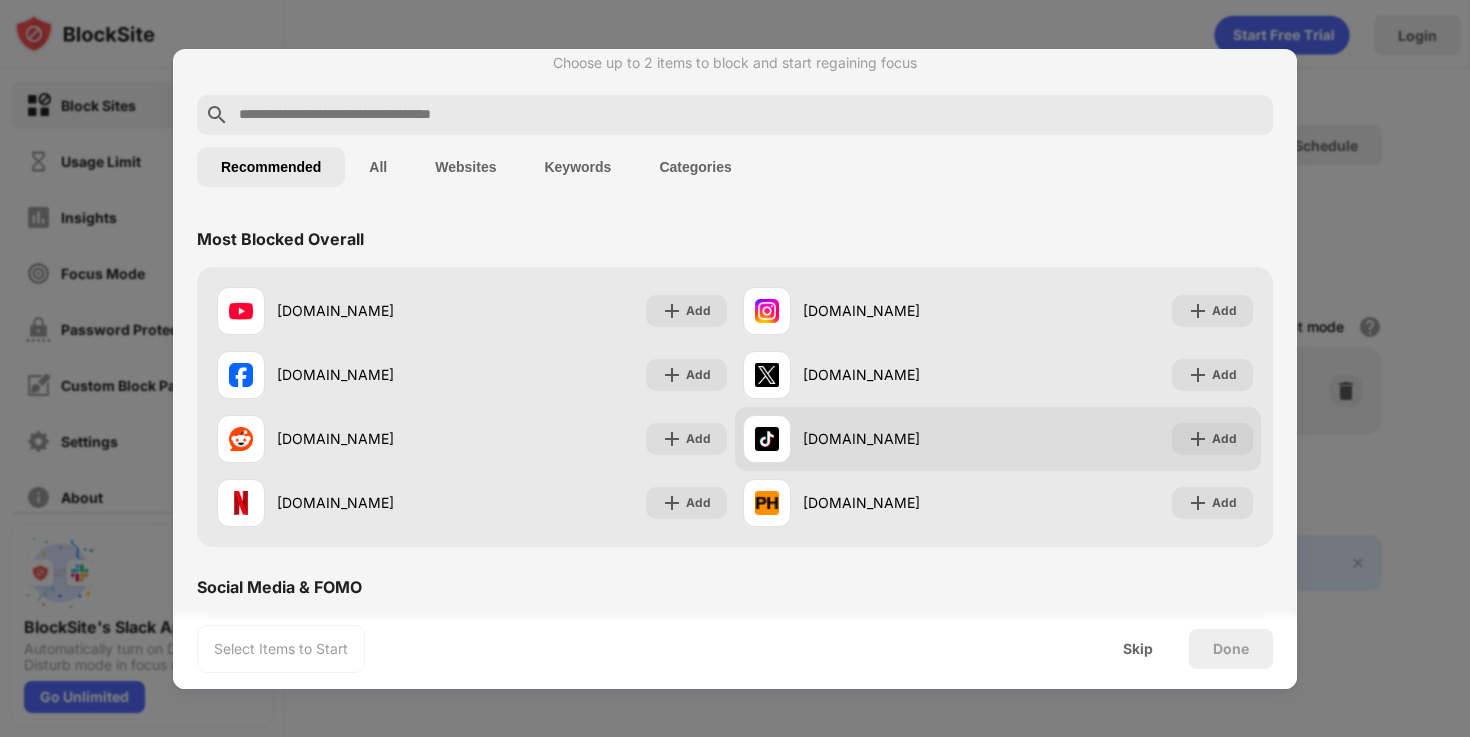 scroll, scrollTop: 0, scrollLeft: 0, axis: both 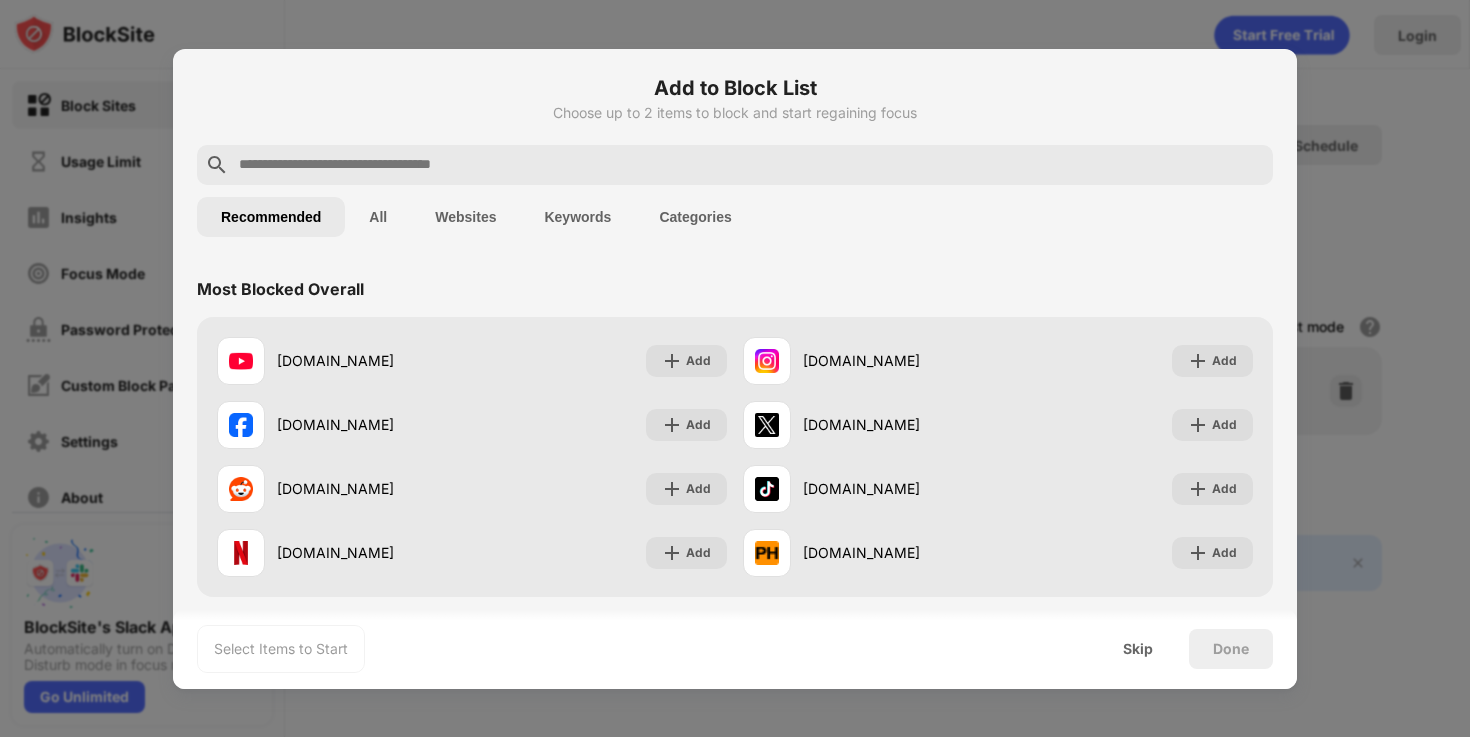 click at bounding box center (751, 165) 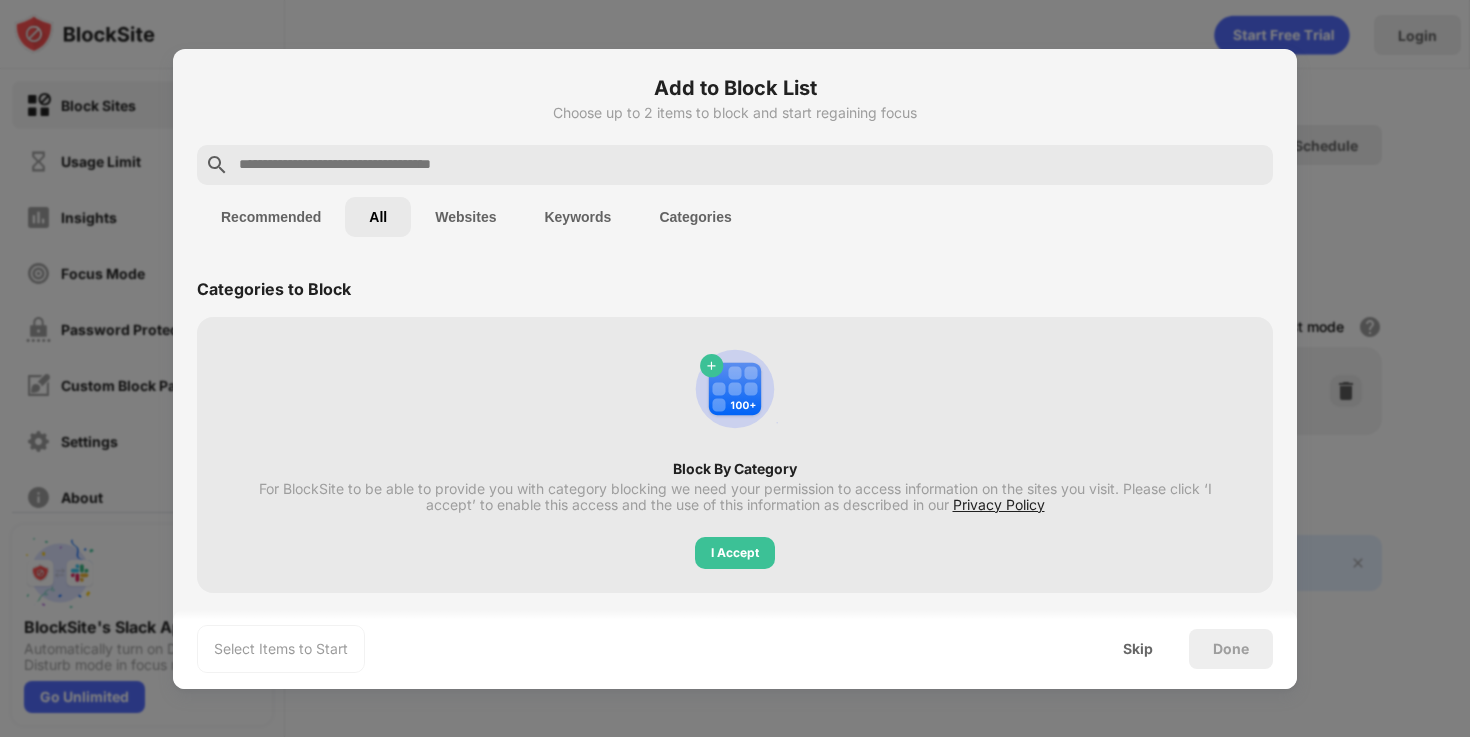click at bounding box center [751, 165] 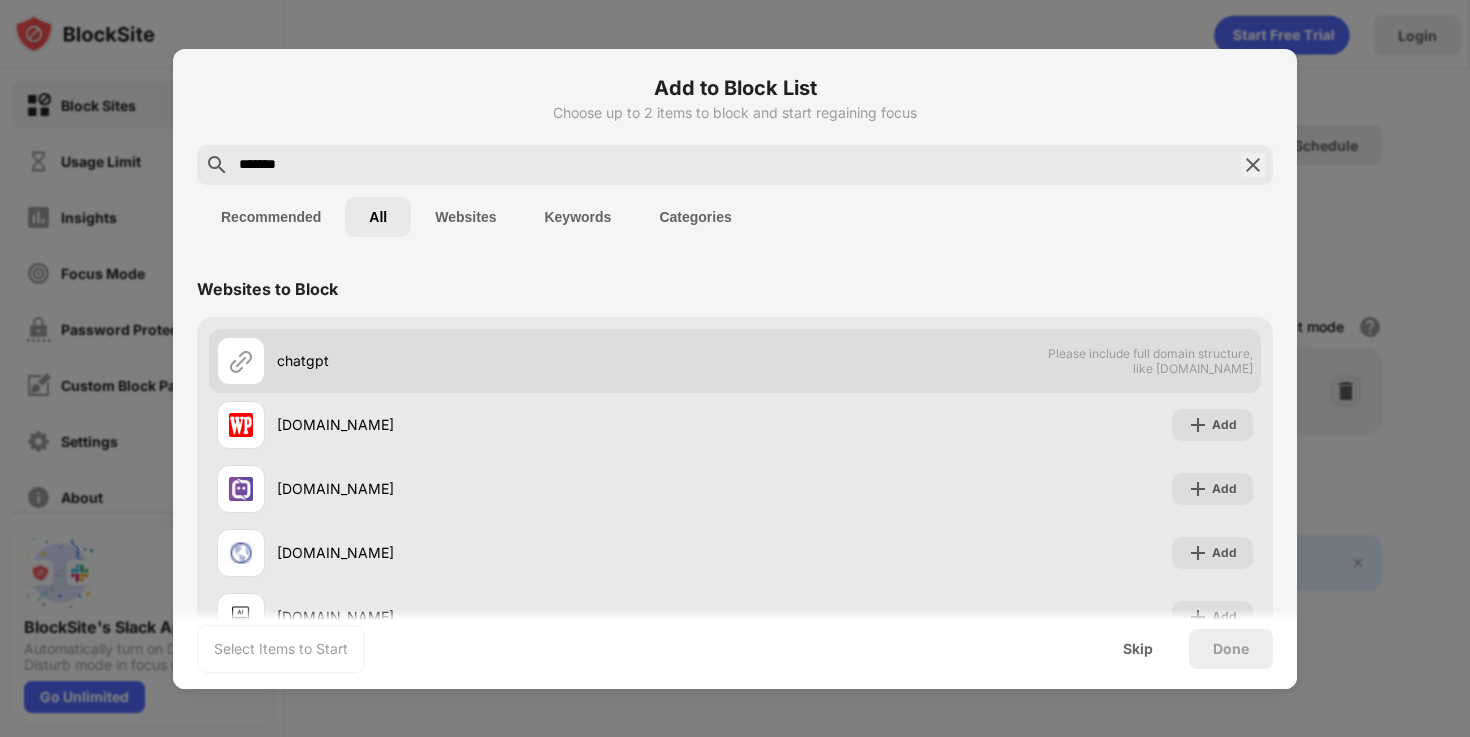 type on "*******" 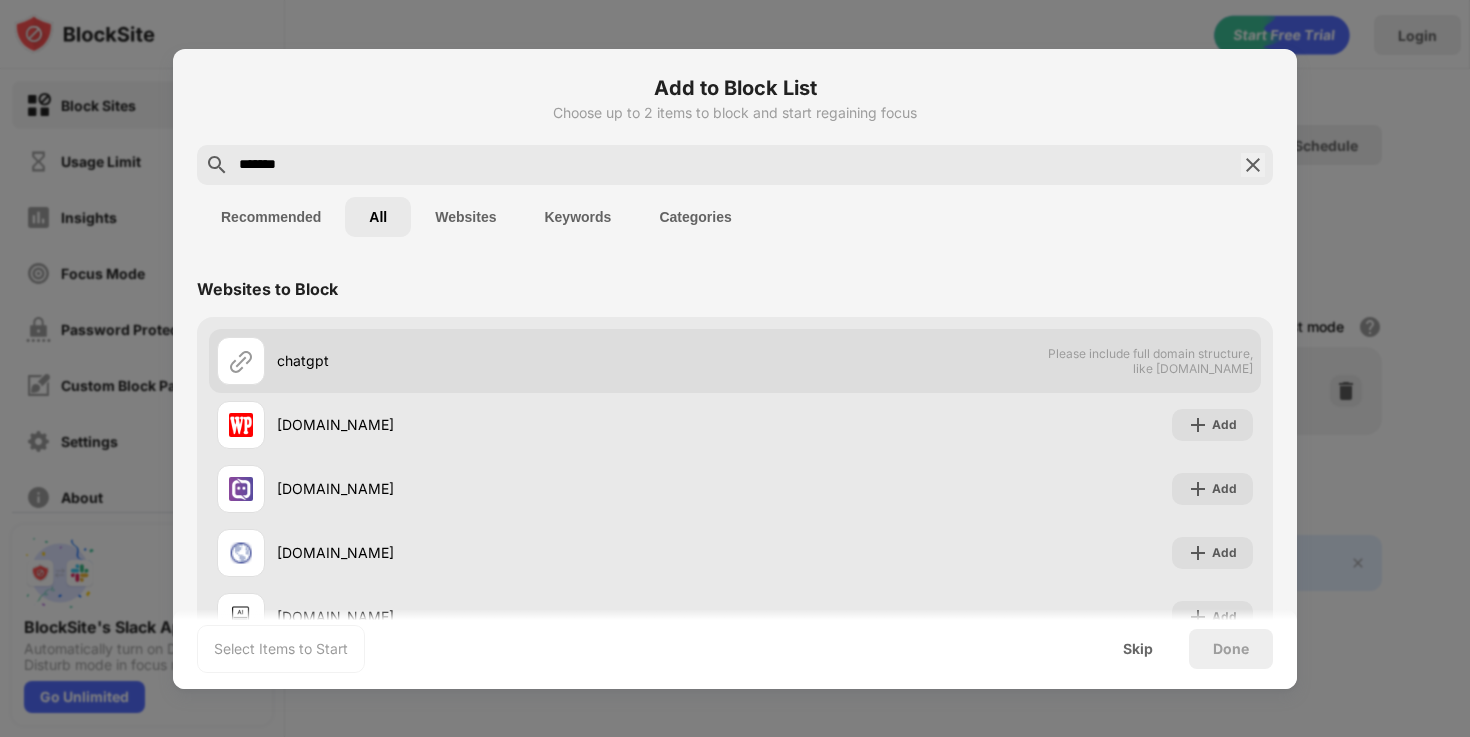 click on "Please include full domain structure, like domain.com" at bounding box center [1150, 361] 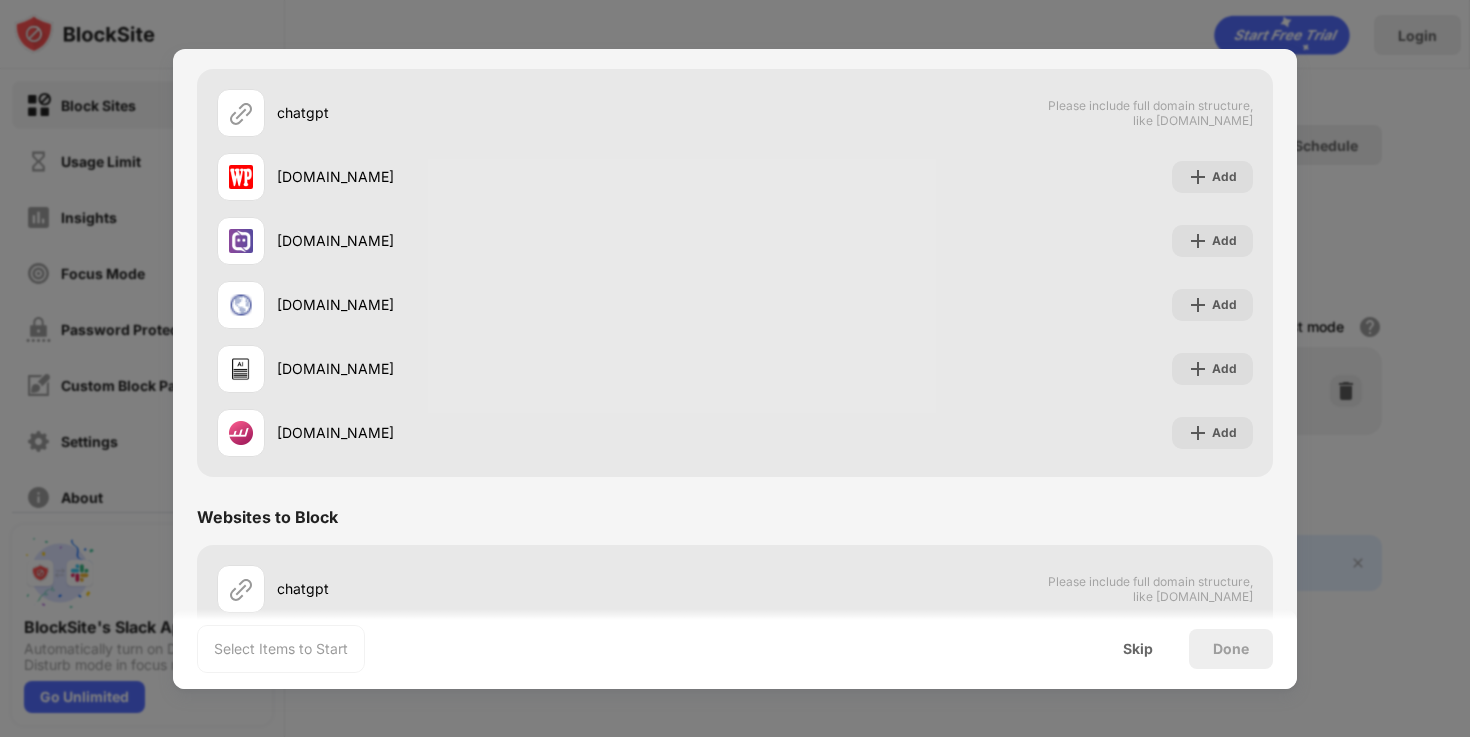 scroll, scrollTop: 392, scrollLeft: 0, axis: vertical 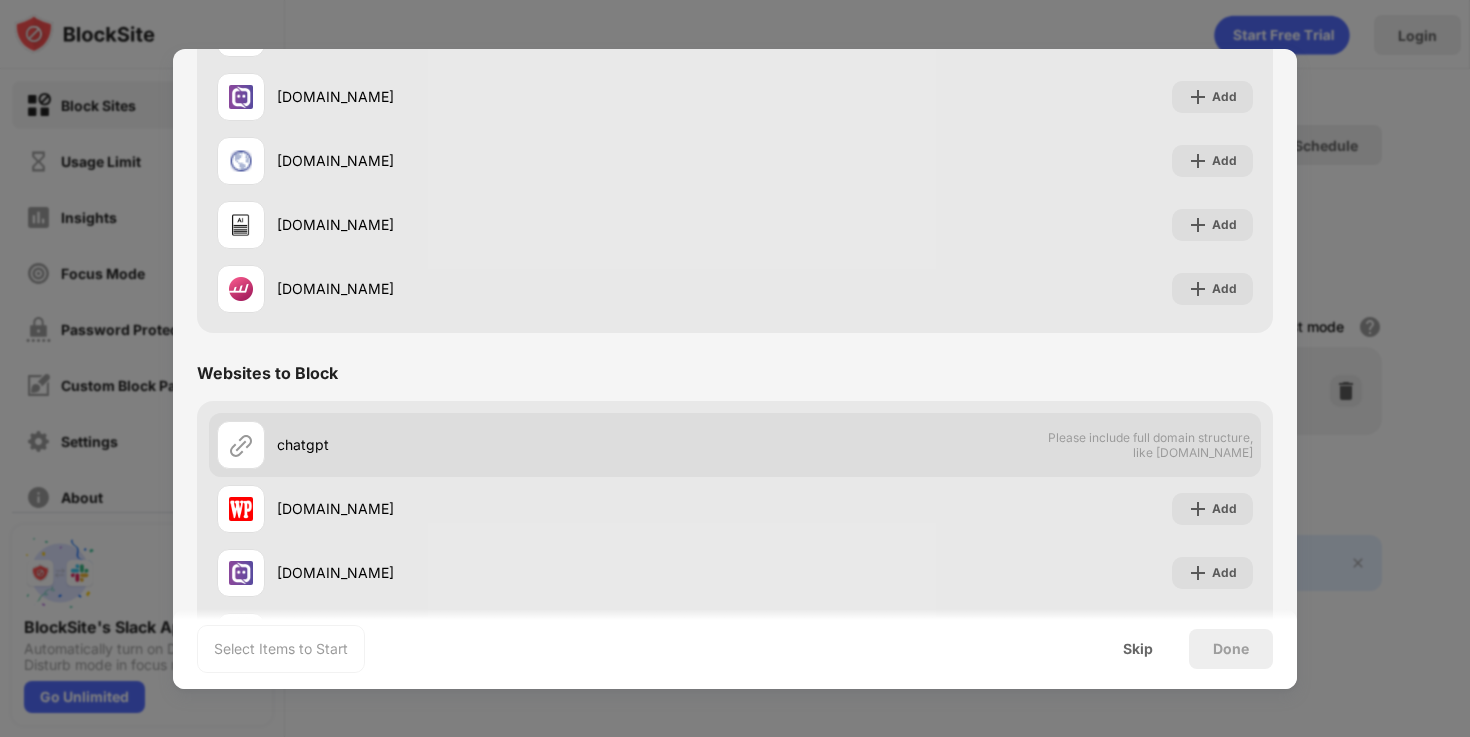 click on "Please include full domain structure, like domain.com" at bounding box center [1150, 445] 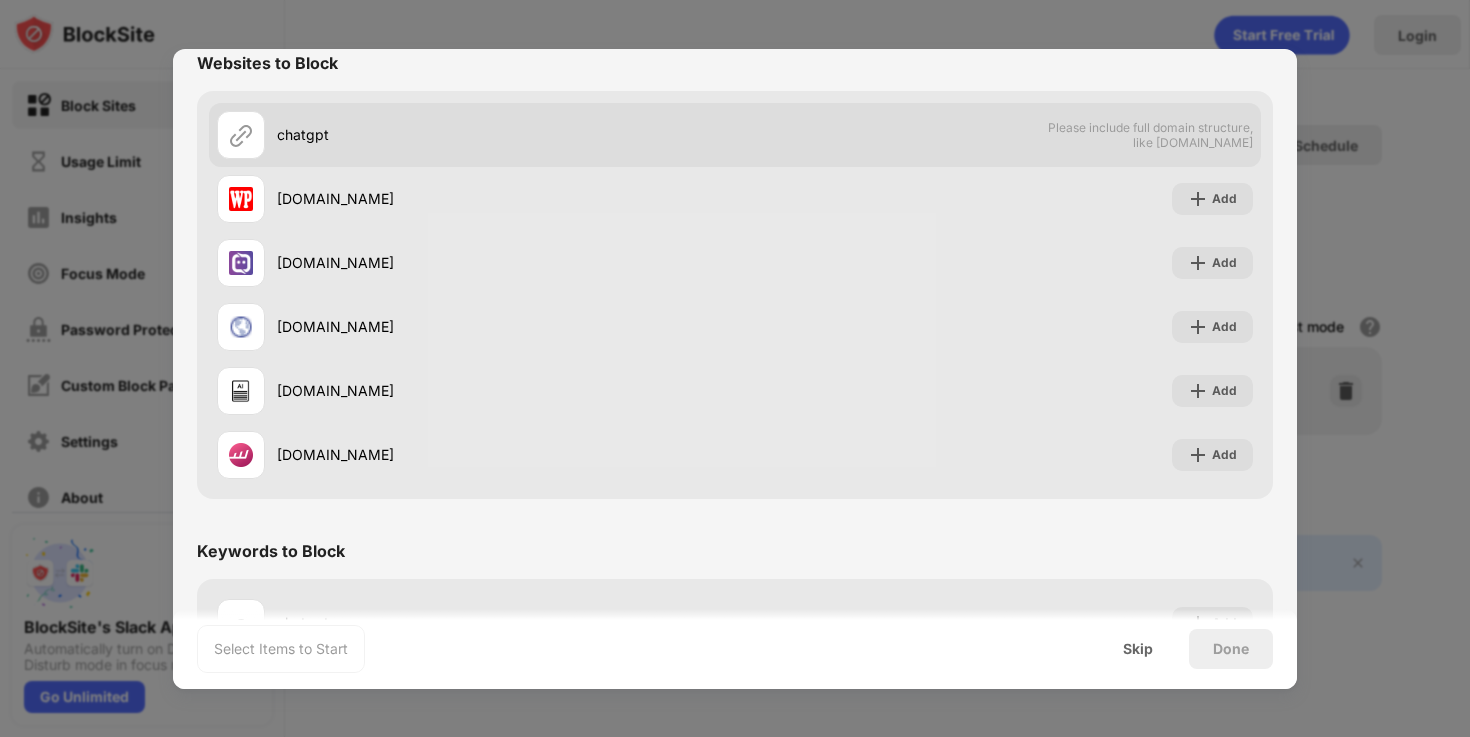 scroll, scrollTop: 768, scrollLeft: 0, axis: vertical 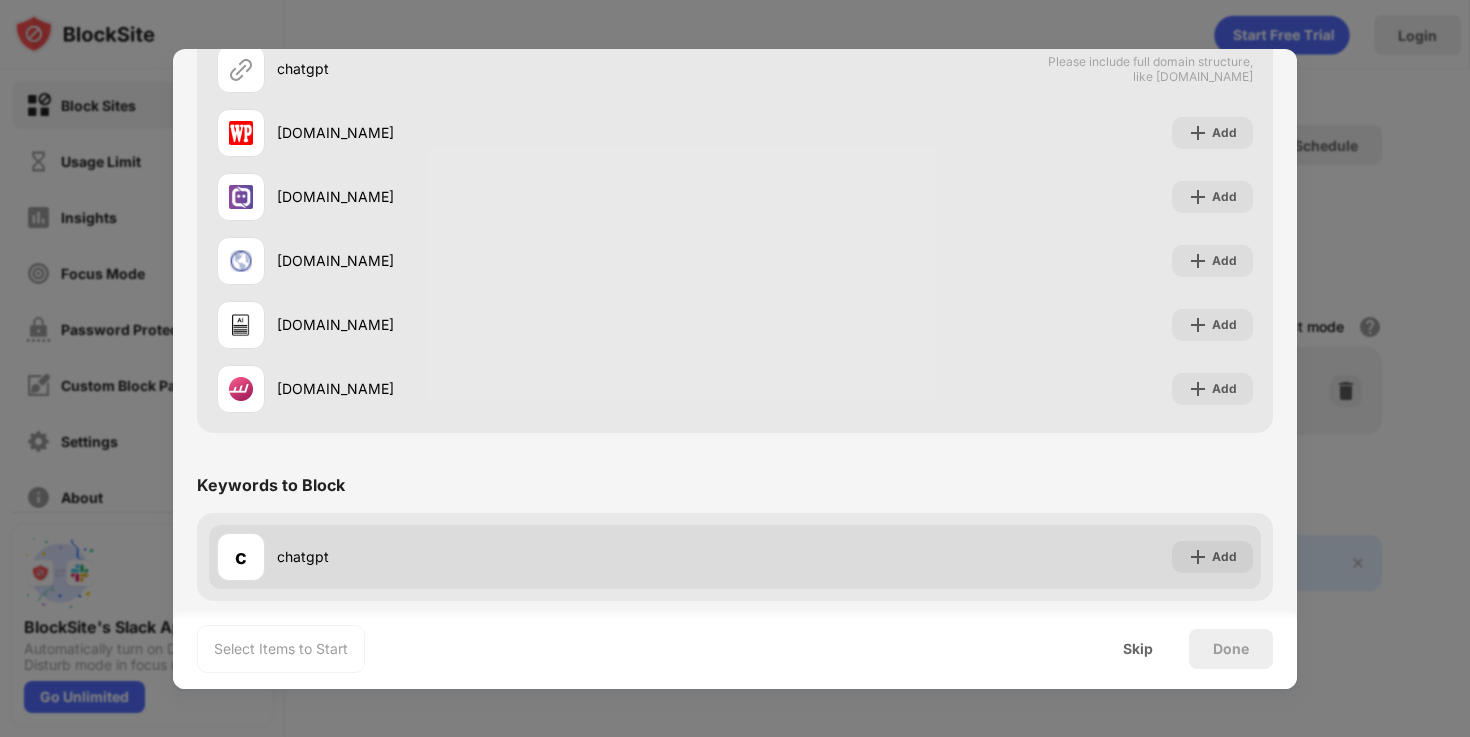 click on "chatgpt" at bounding box center (506, 556) 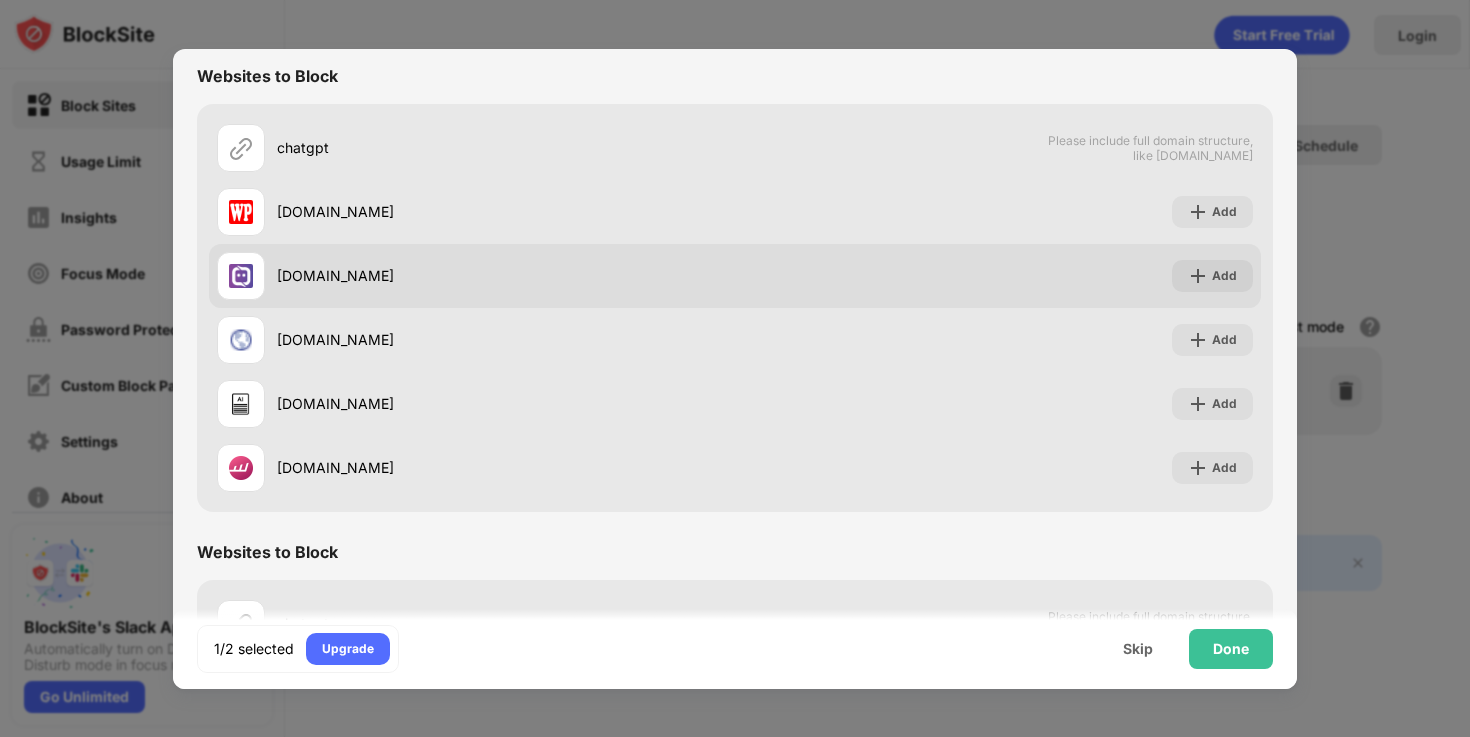 scroll, scrollTop: 0, scrollLeft: 0, axis: both 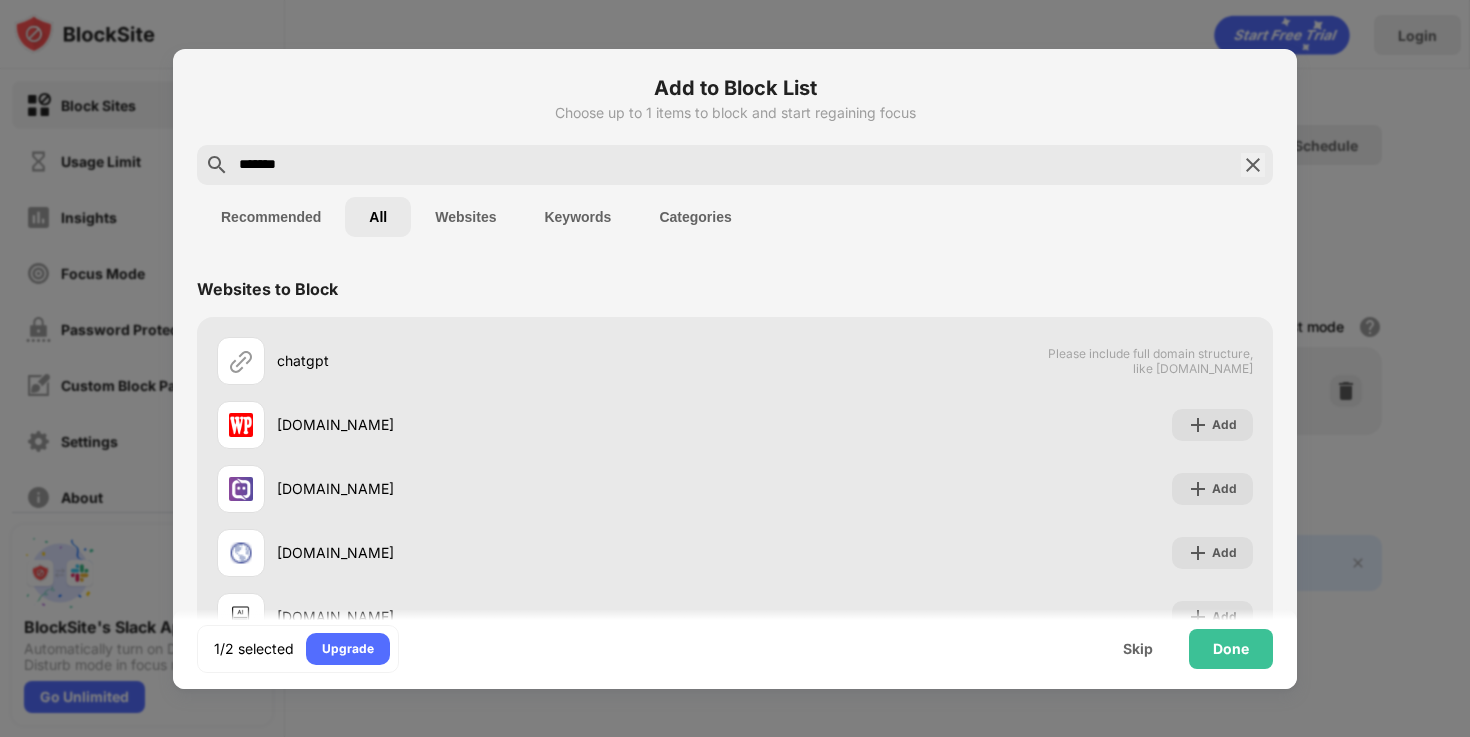 click on "Recommended" at bounding box center (271, 217) 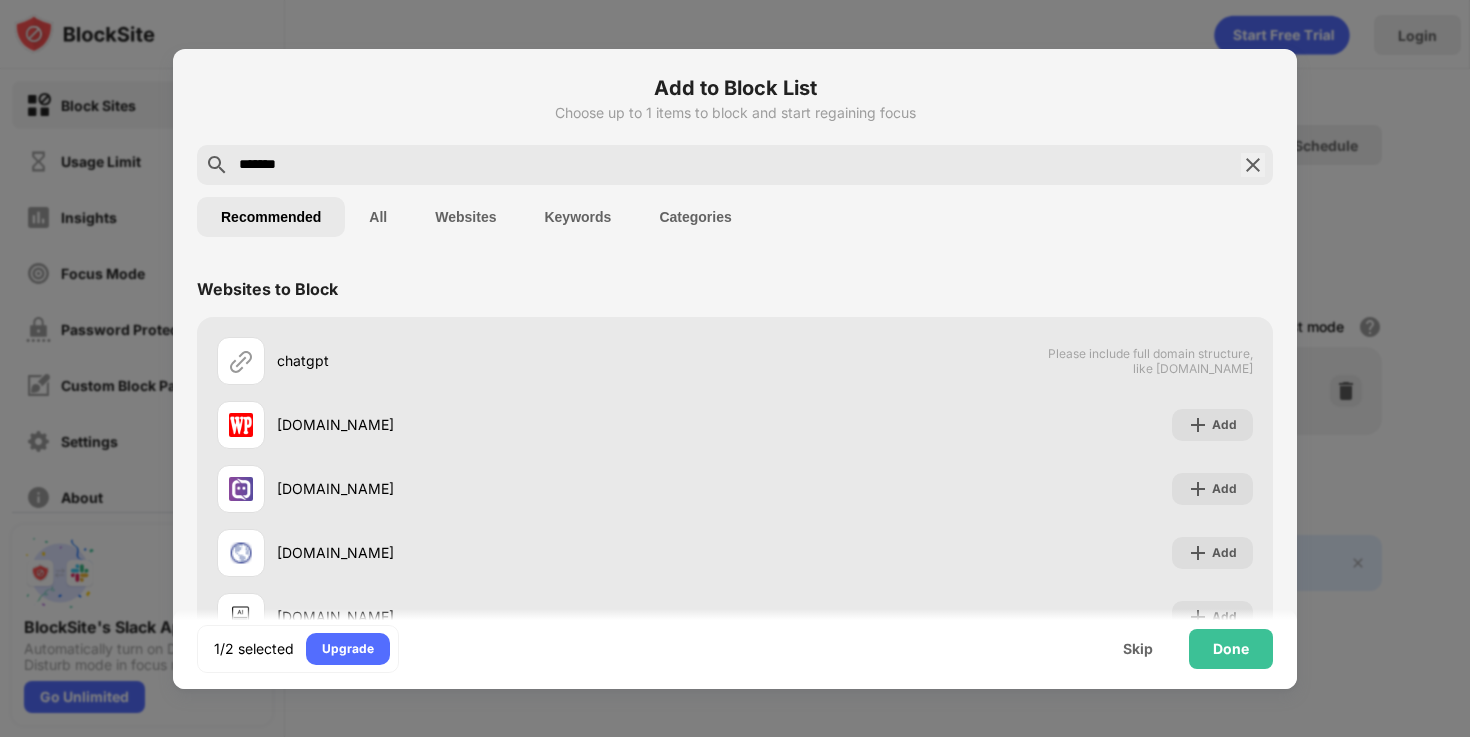 click on "Websites" at bounding box center [465, 217] 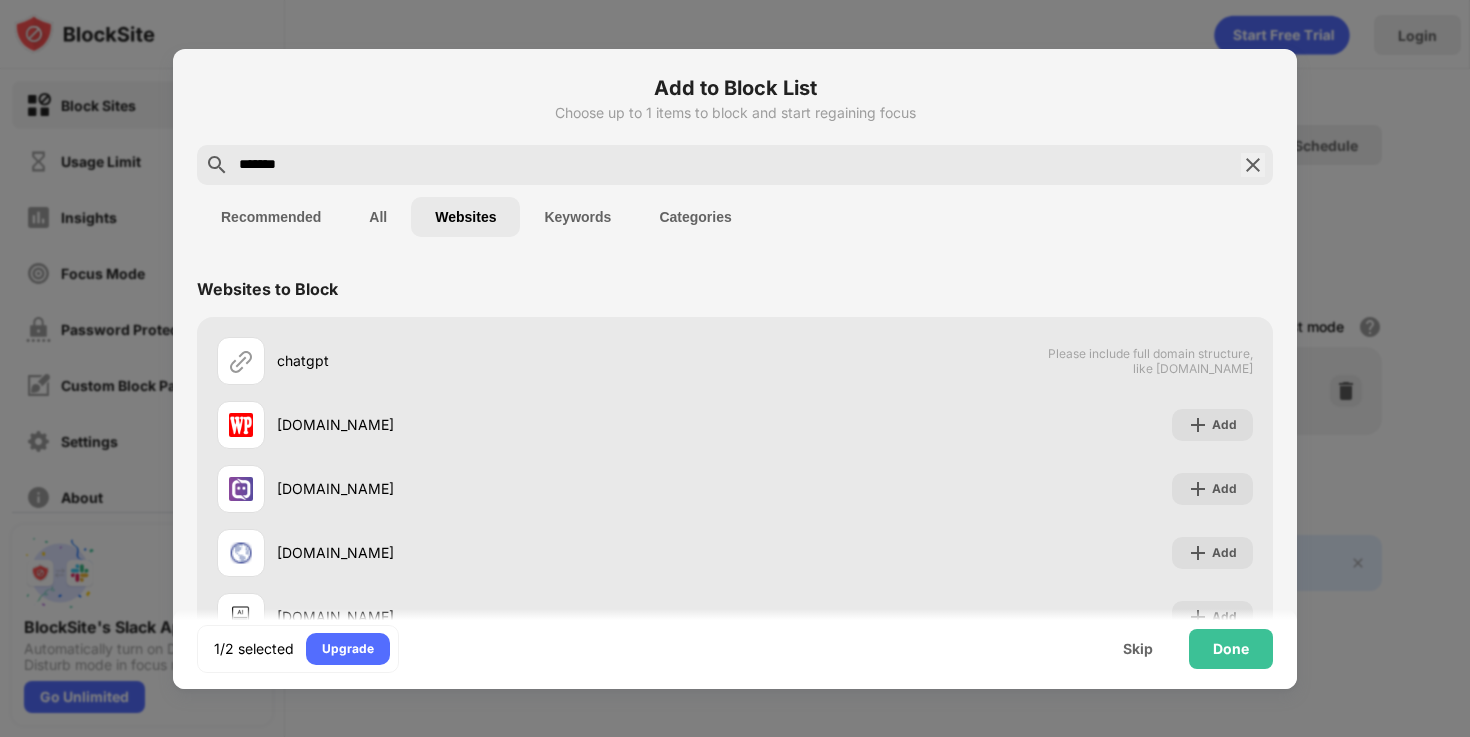 click on "Keywords" at bounding box center (577, 217) 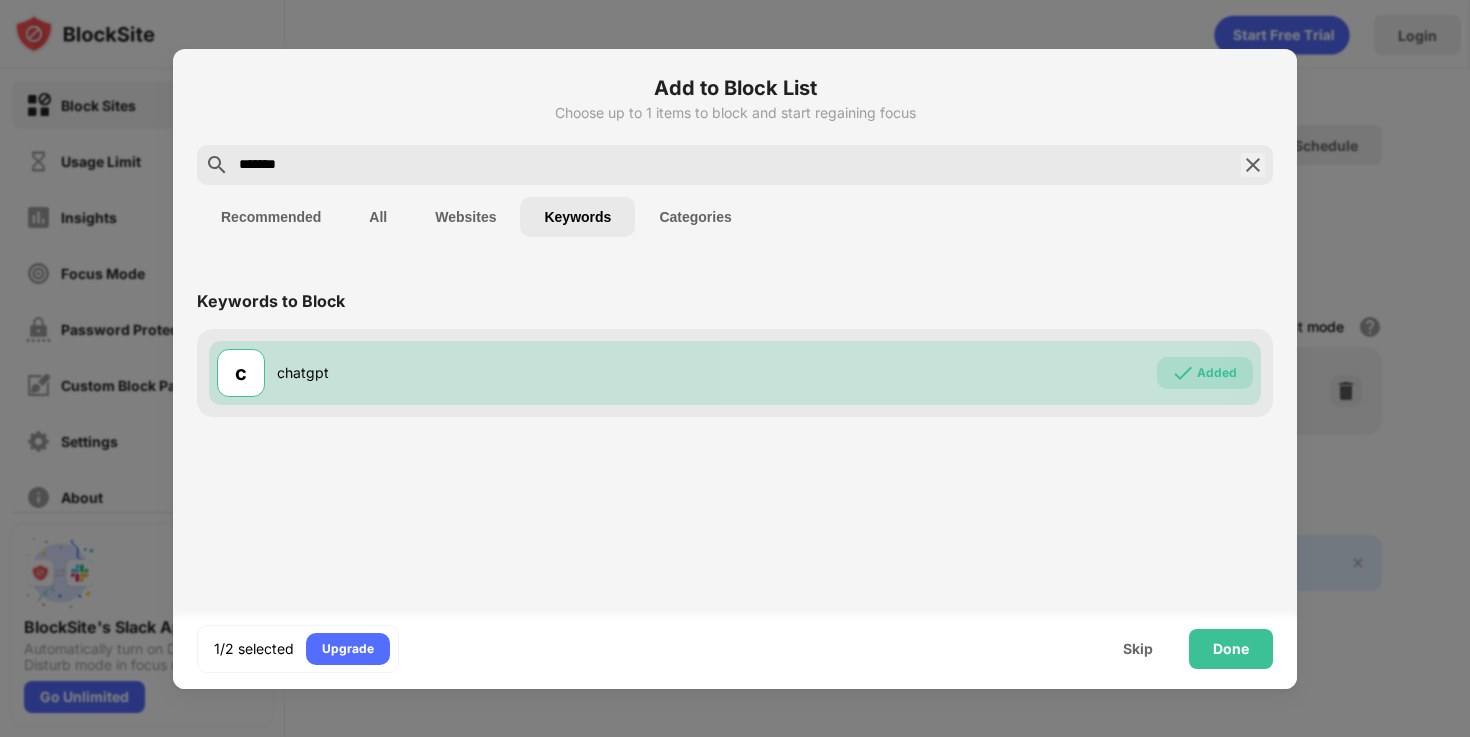 click on "Categories" at bounding box center [695, 217] 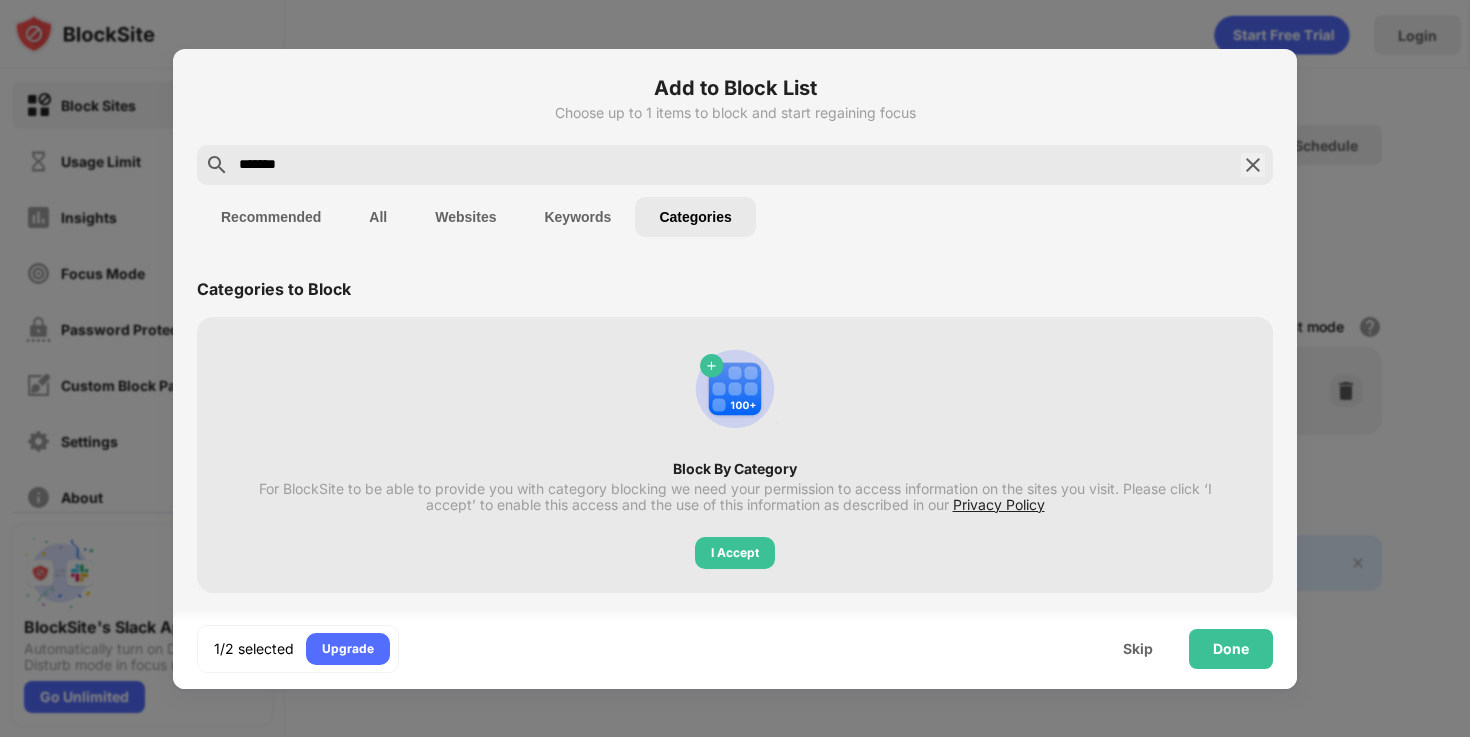 click on "Keywords" at bounding box center (577, 217) 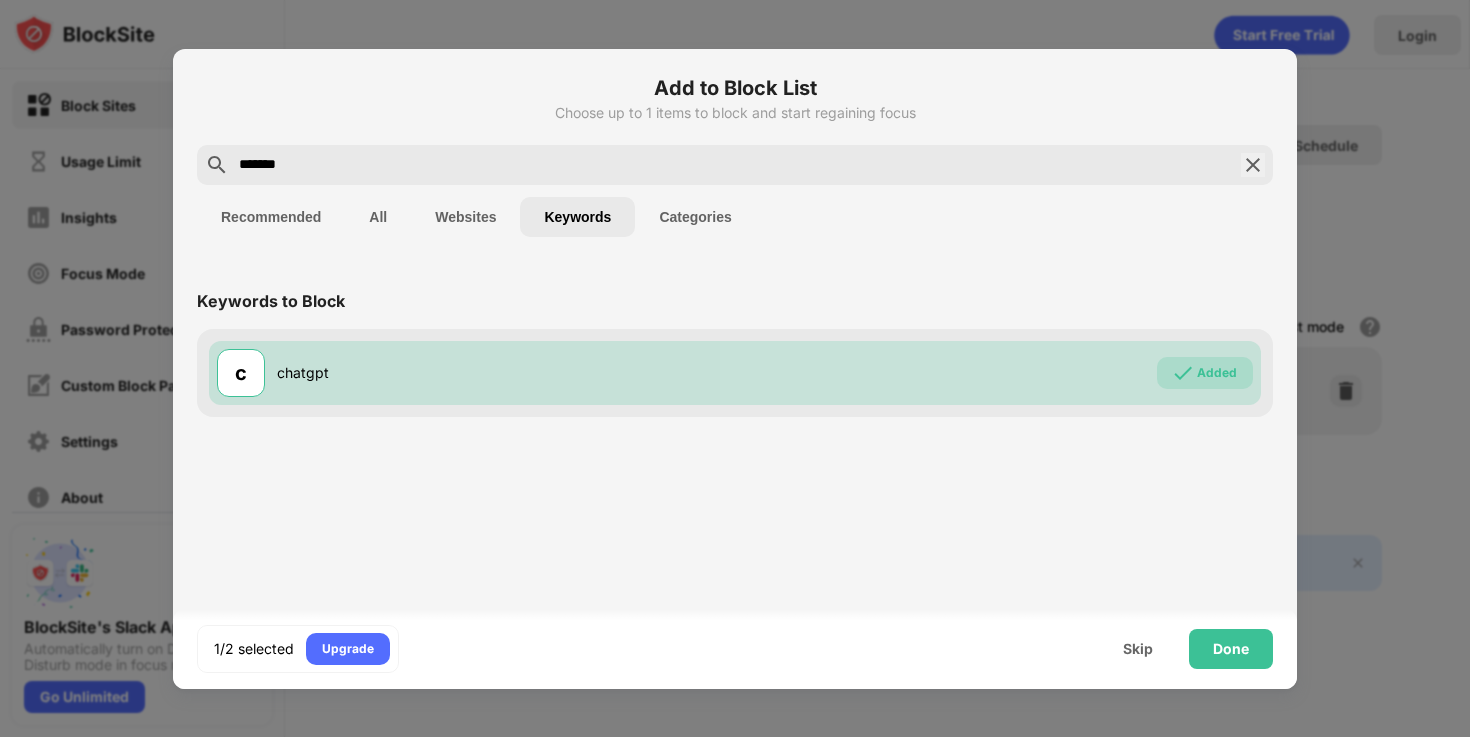 click on "Websites" at bounding box center [465, 217] 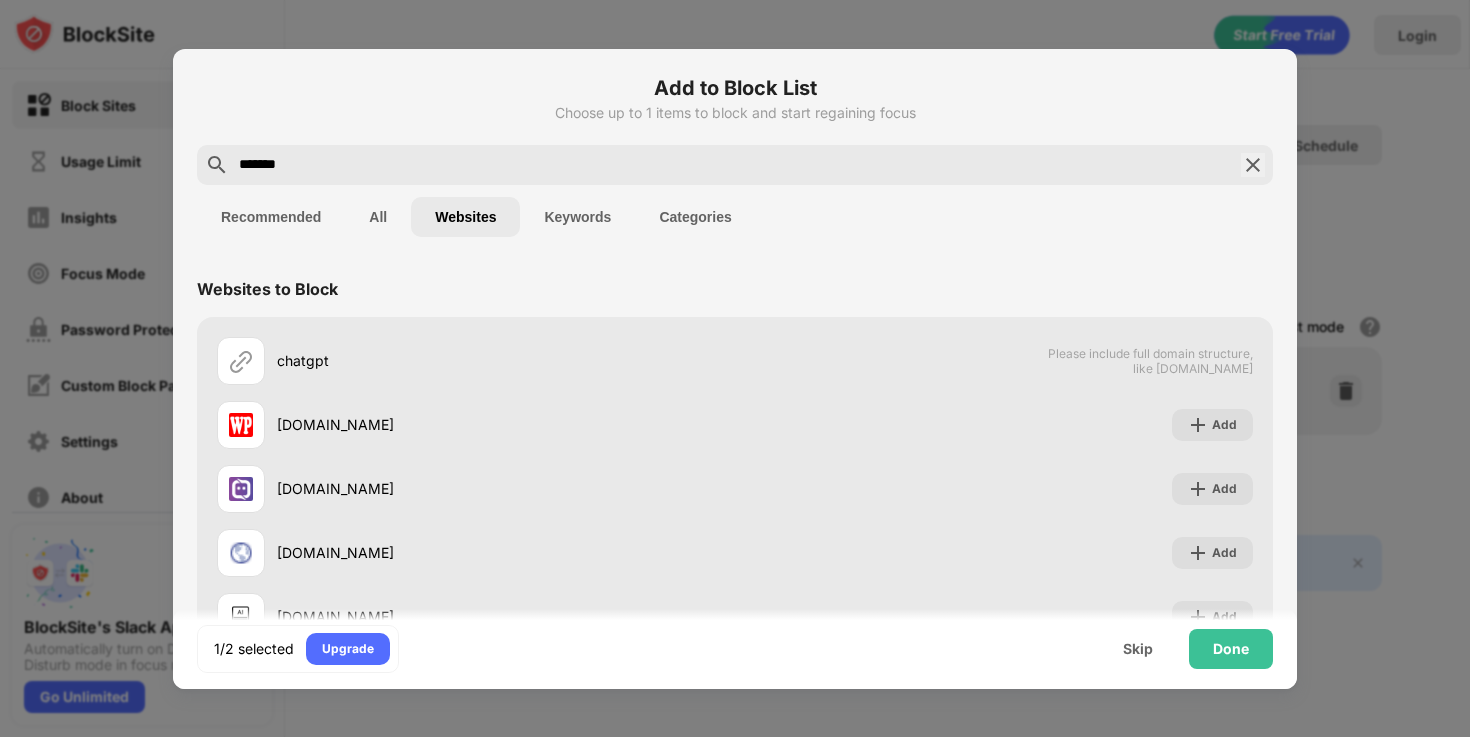 click on "Websites" at bounding box center (465, 217) 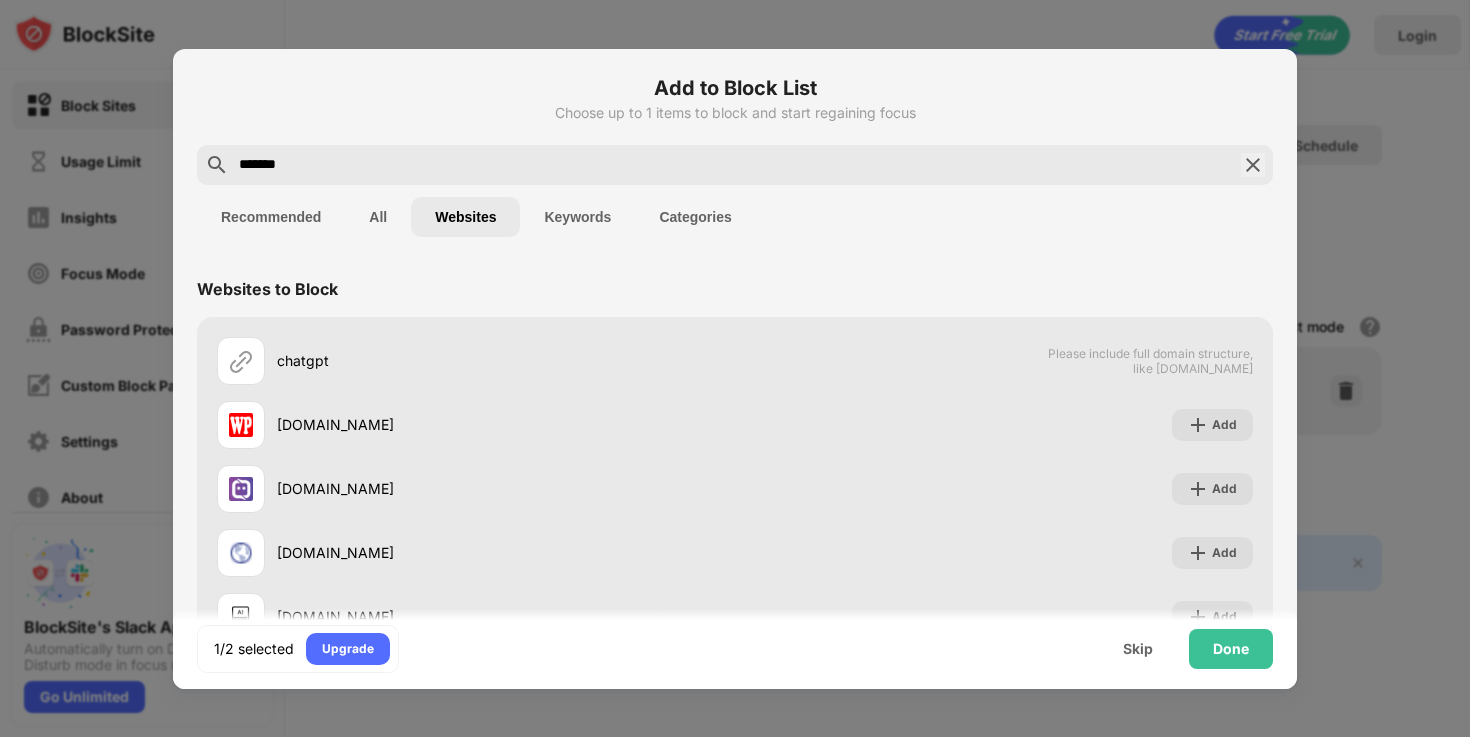 click on "All" at bounding box center [378, 217] 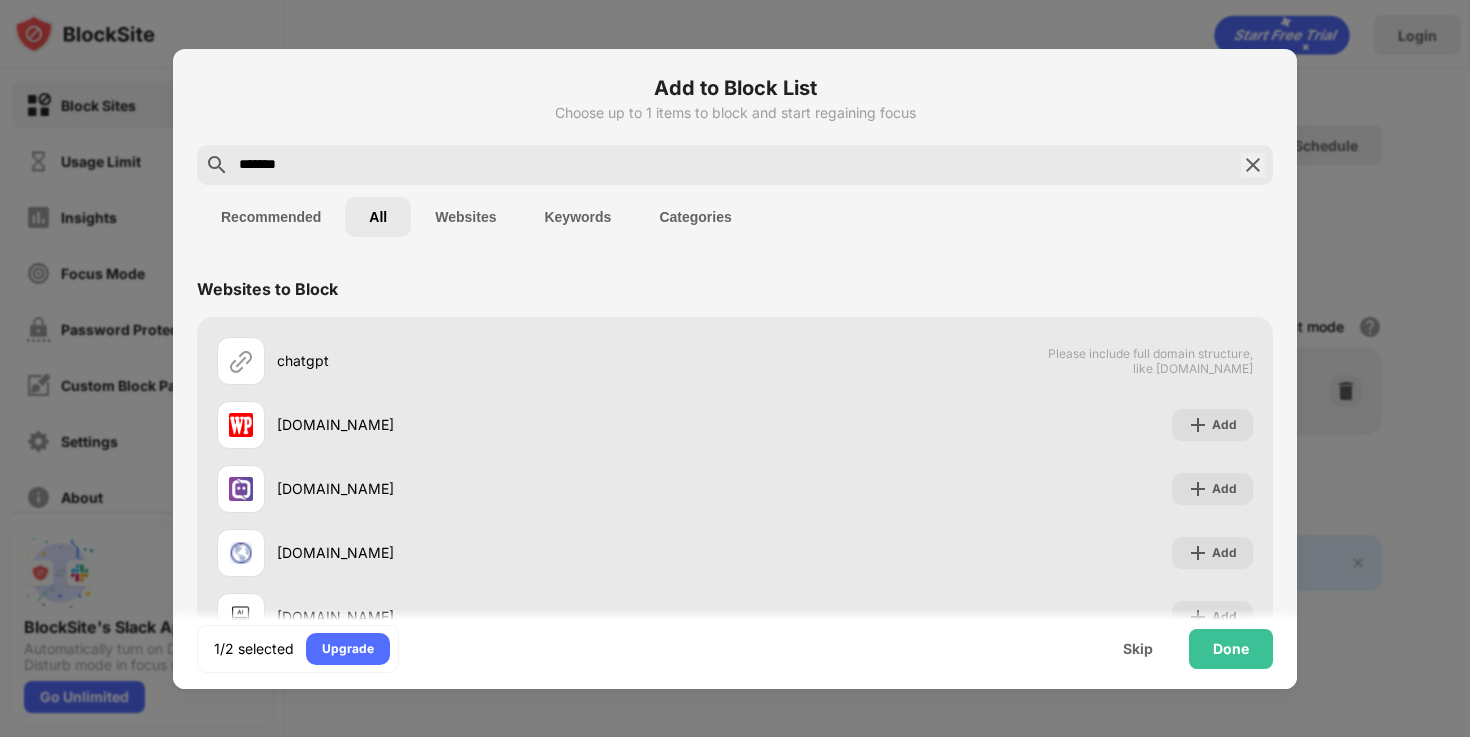 click on "Recommended" at bounding box center (271, 217) 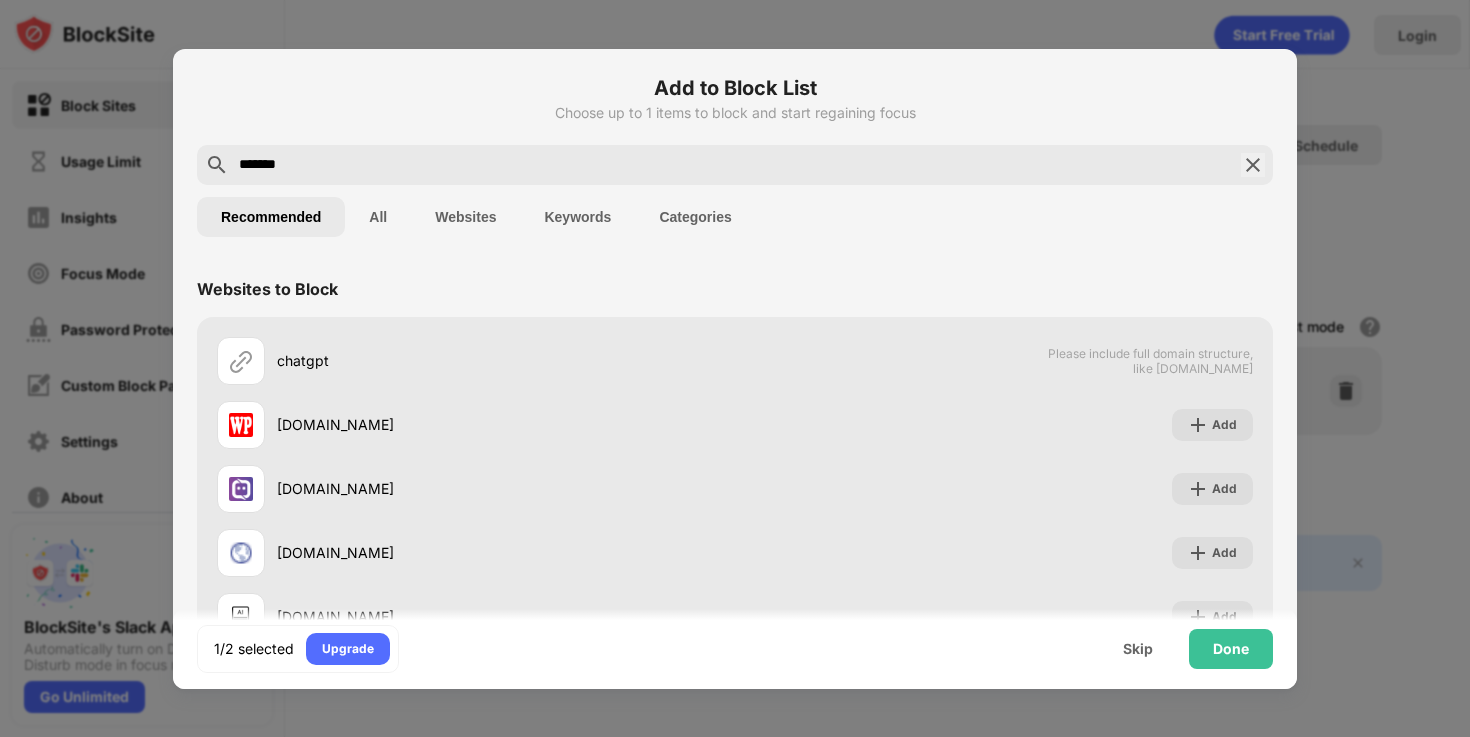 click on "*******" at bounding box center (735, 165) 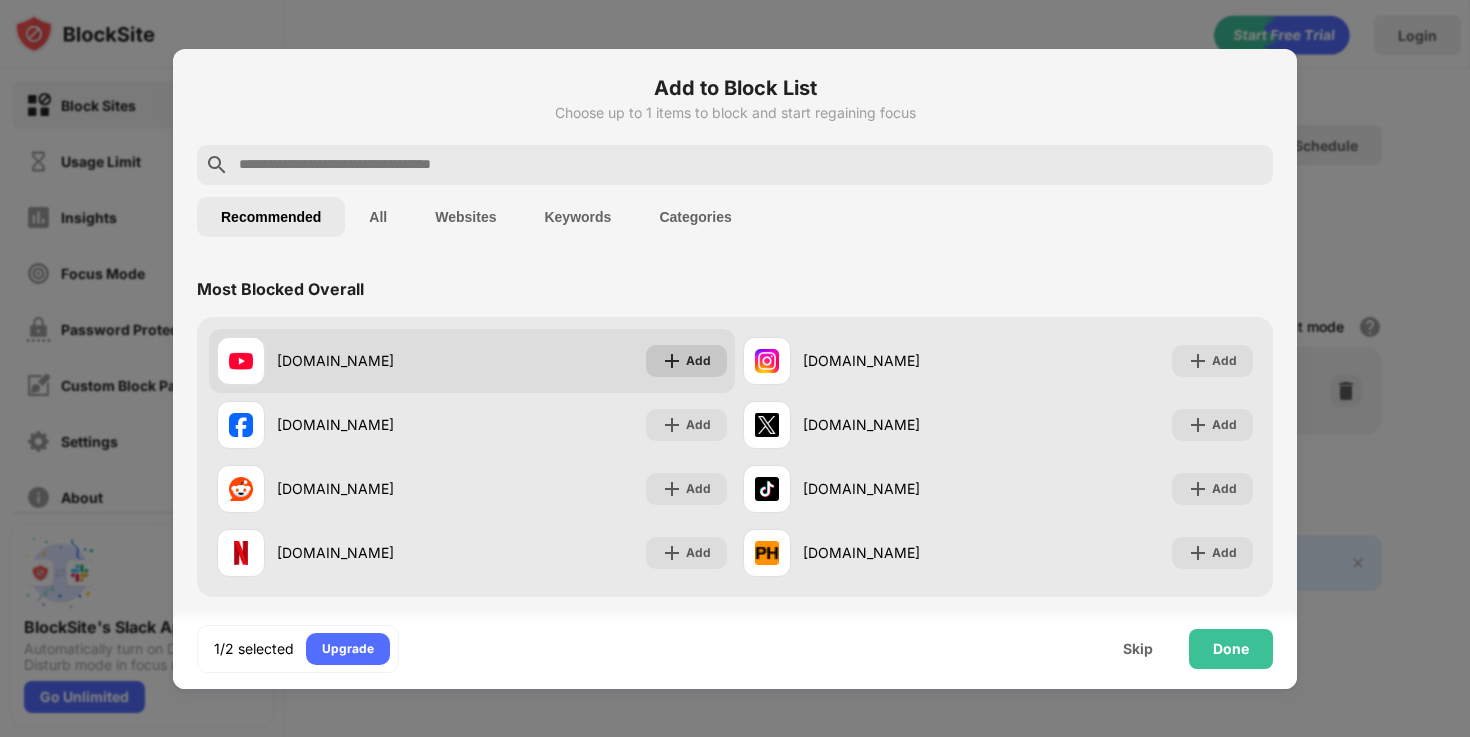 type 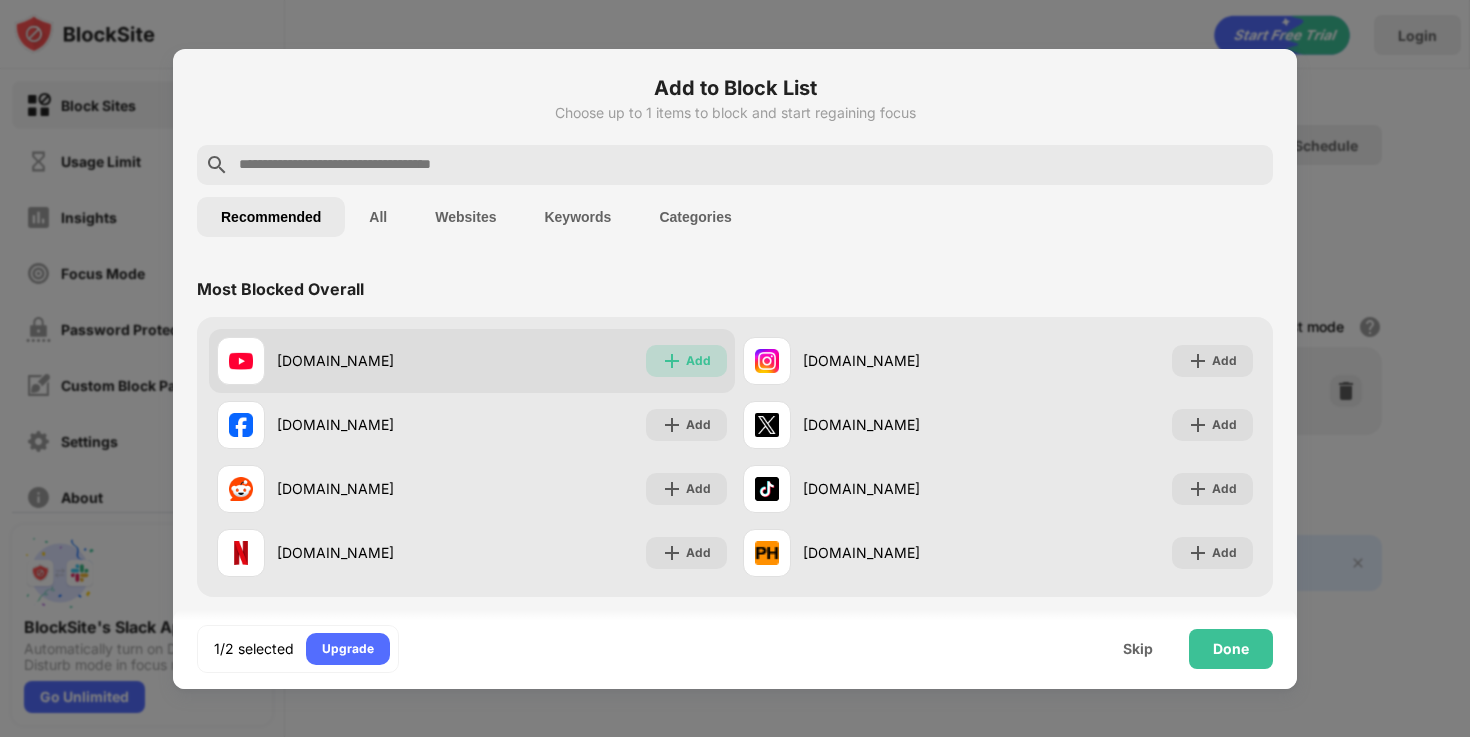 click at bounding box center (672, 361) 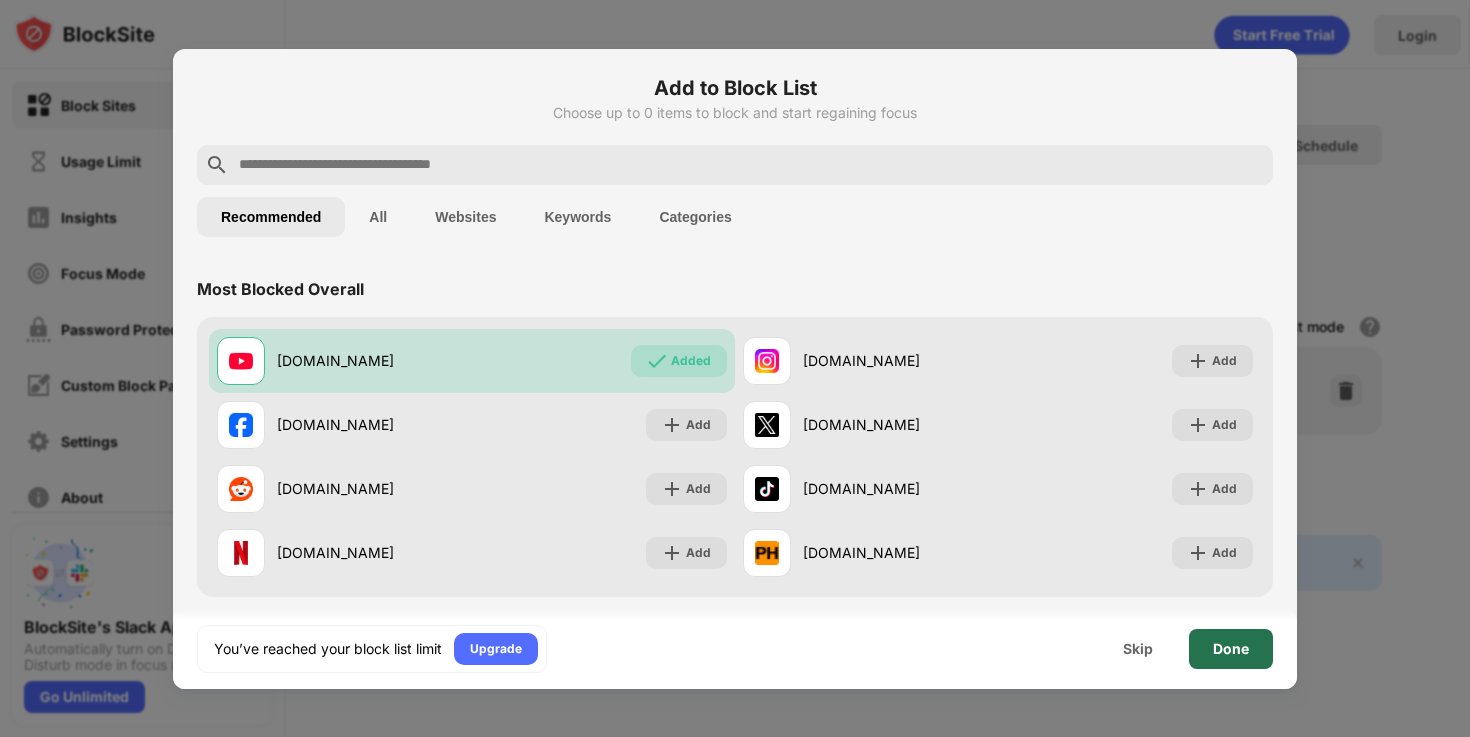 click on "Done" at bounding box center [1231, 649] 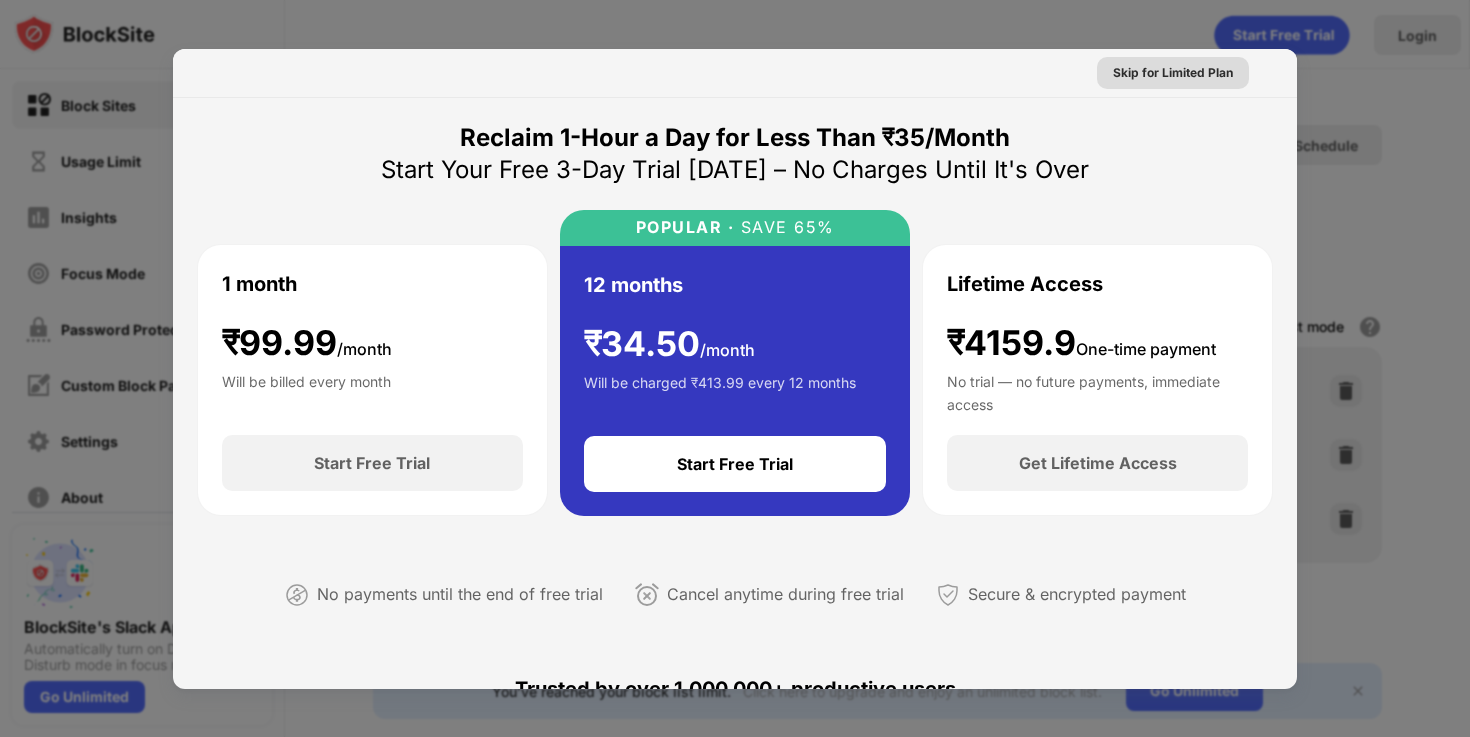 click on "Skip for Limited Plan" at bounding box center (1173, 73) 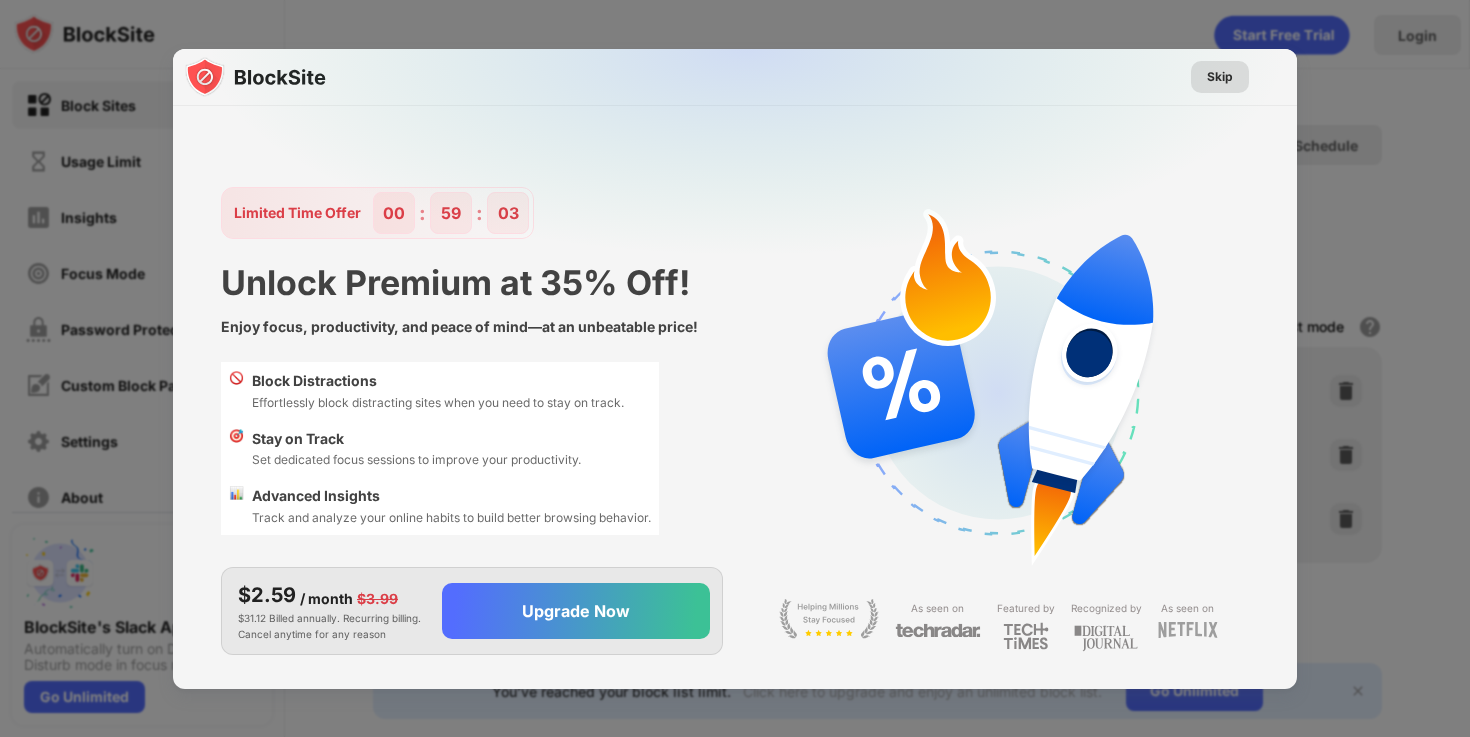 click on "Skip" at bounding box center (1220, 77) 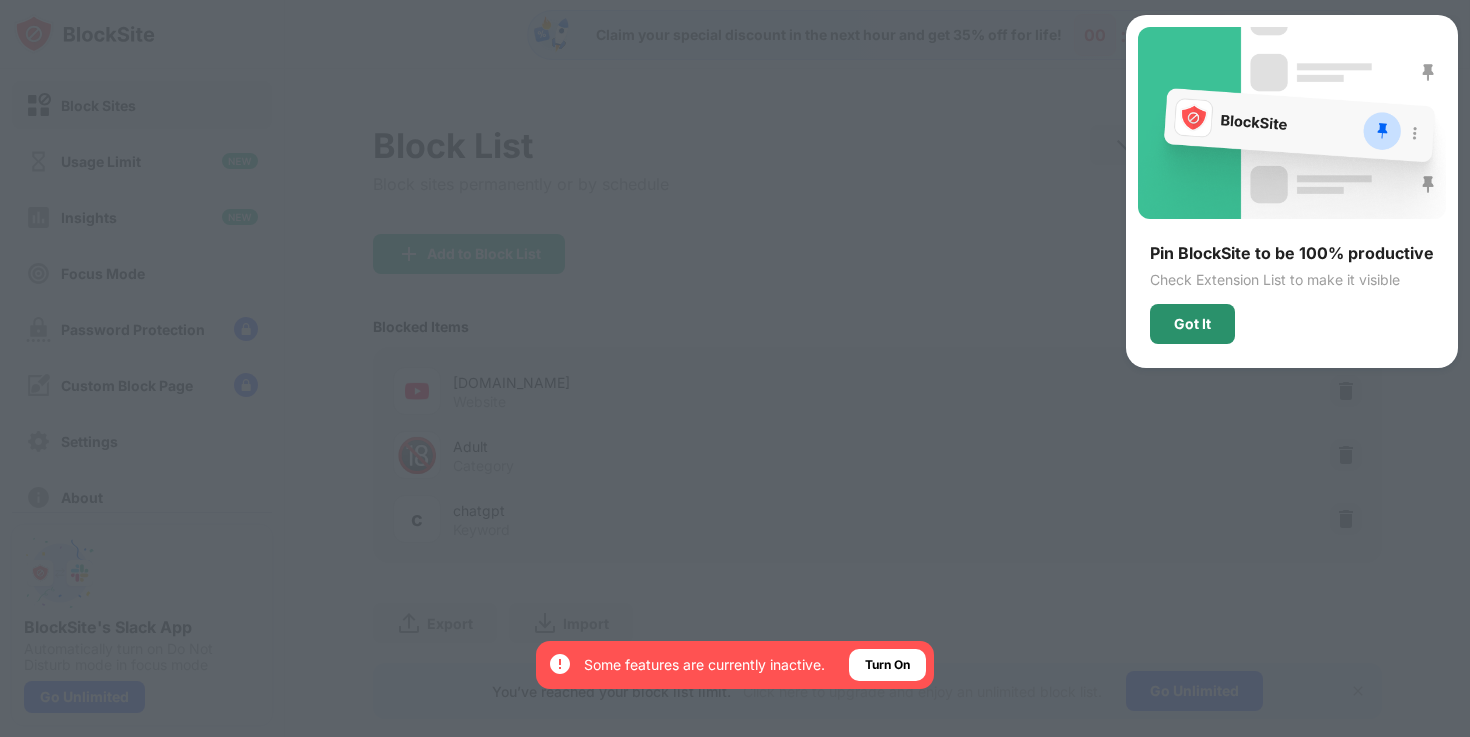 click on "Got It" at bounding box center [1192, 324] 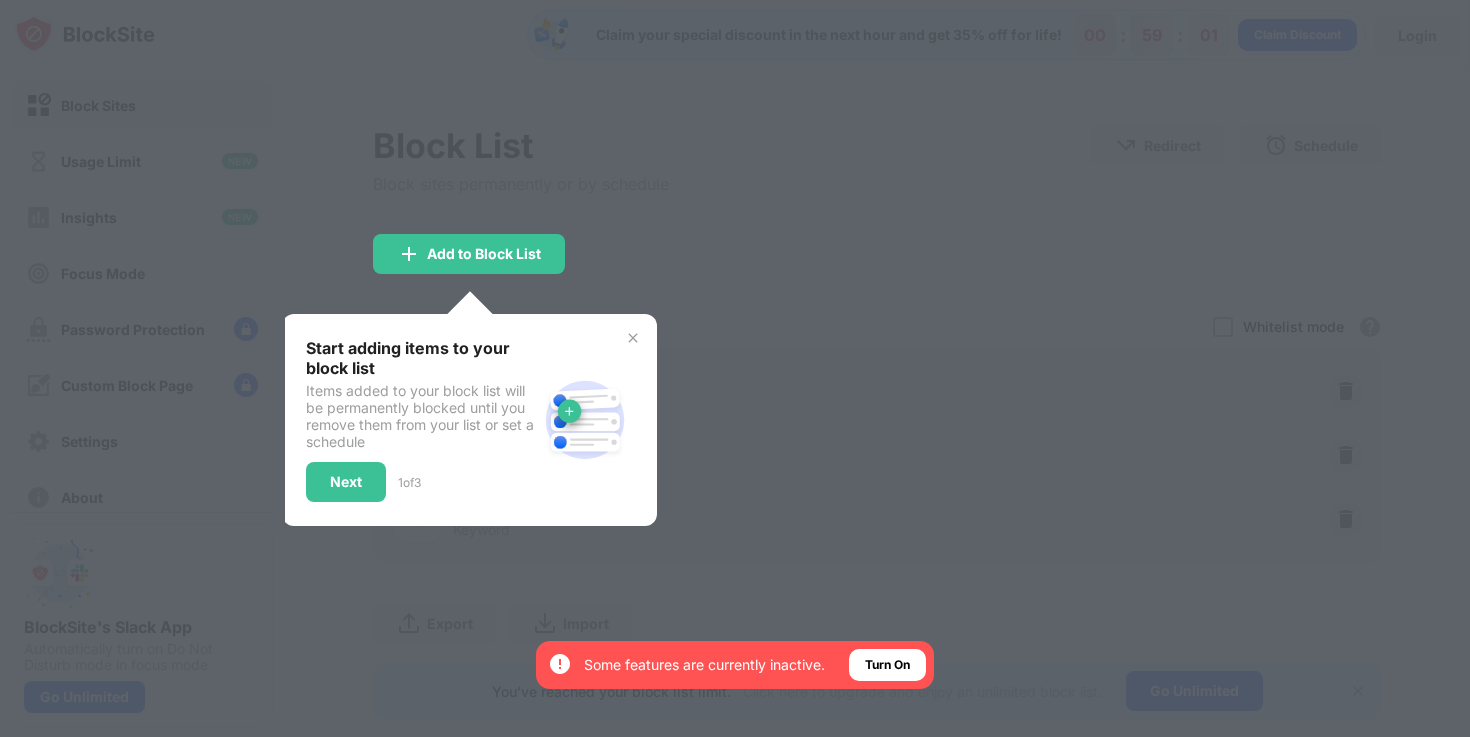click at bounding box center [735, 368] 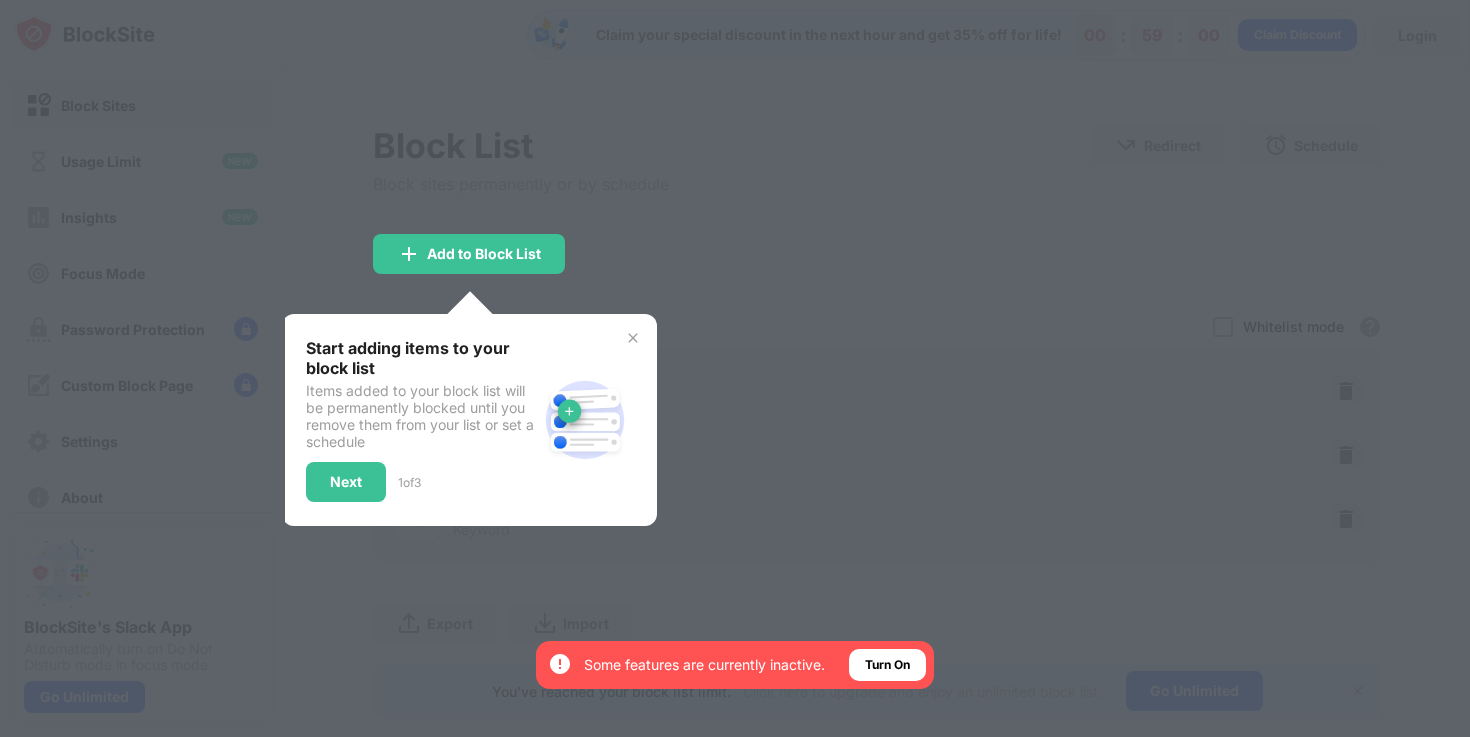 click at bounding box center (633, 338) 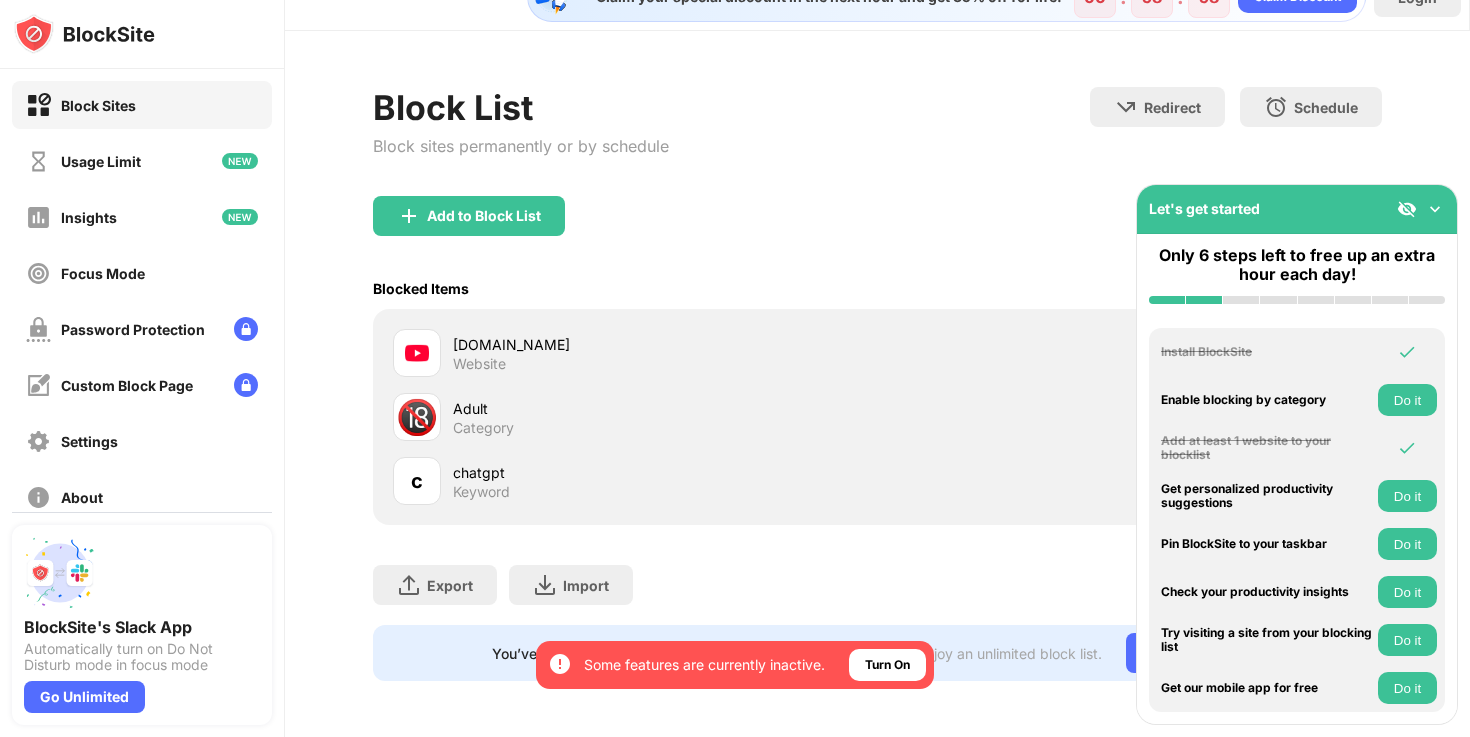 scroll, scrollTop: 52, scrollLeft: 0, axis: vertical 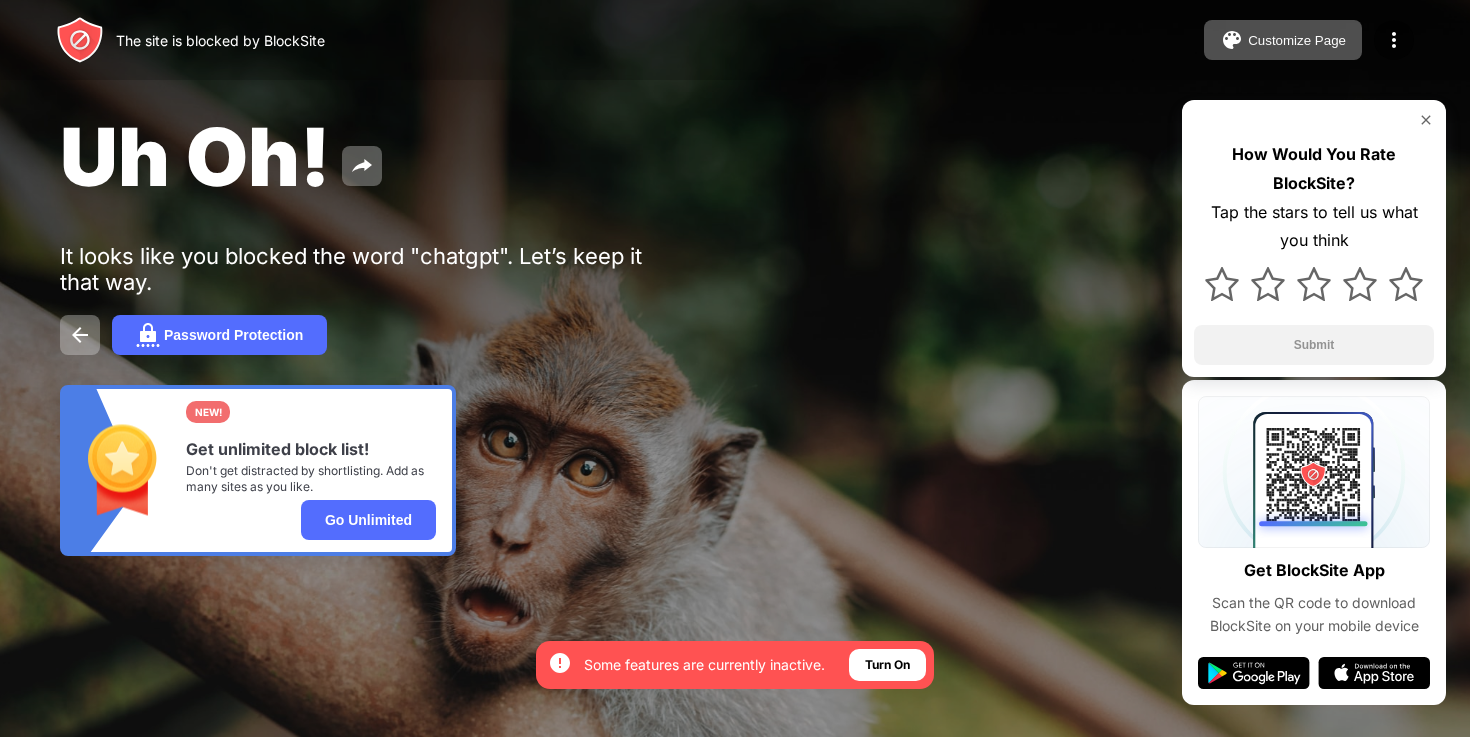 click at bounding box center [1426, 120] 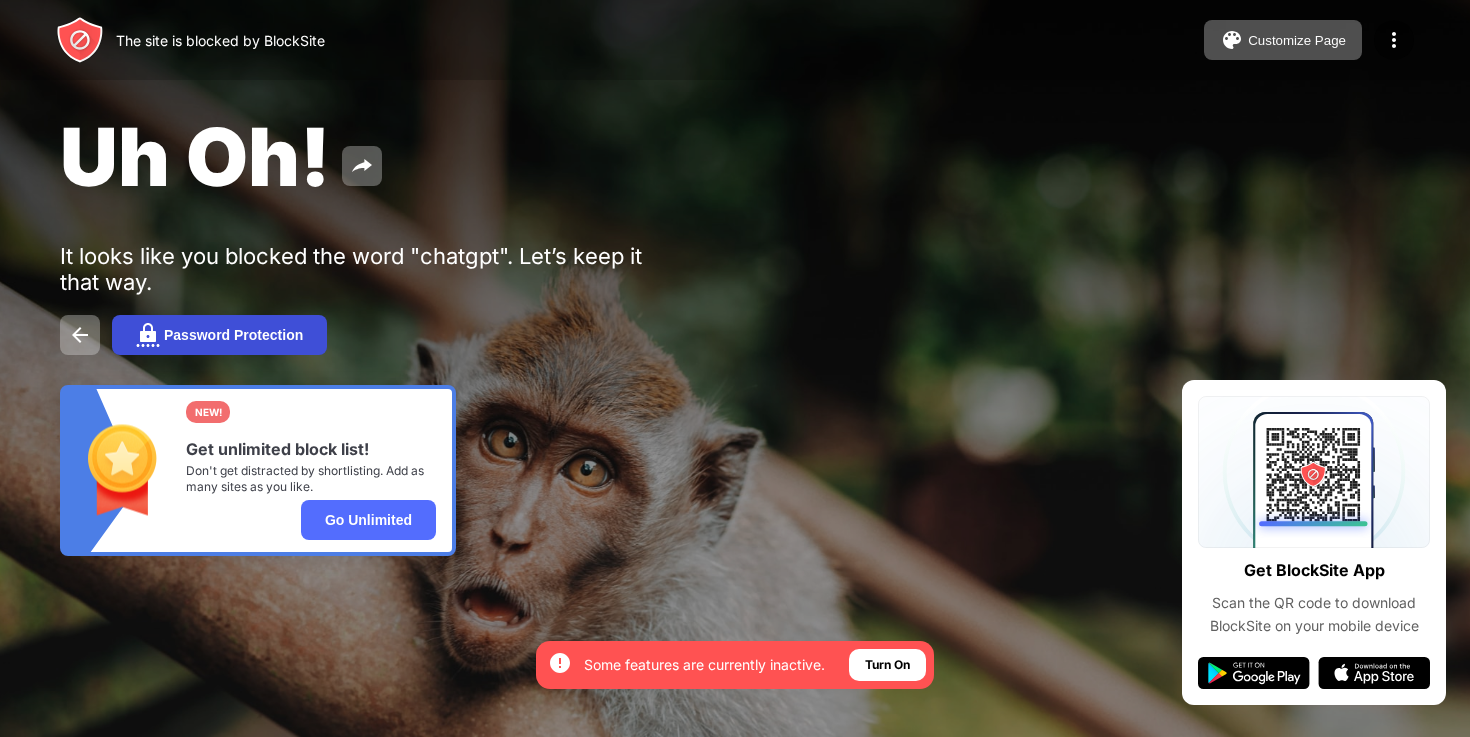 click on "Password Protection" at bounding box center [233, 335] 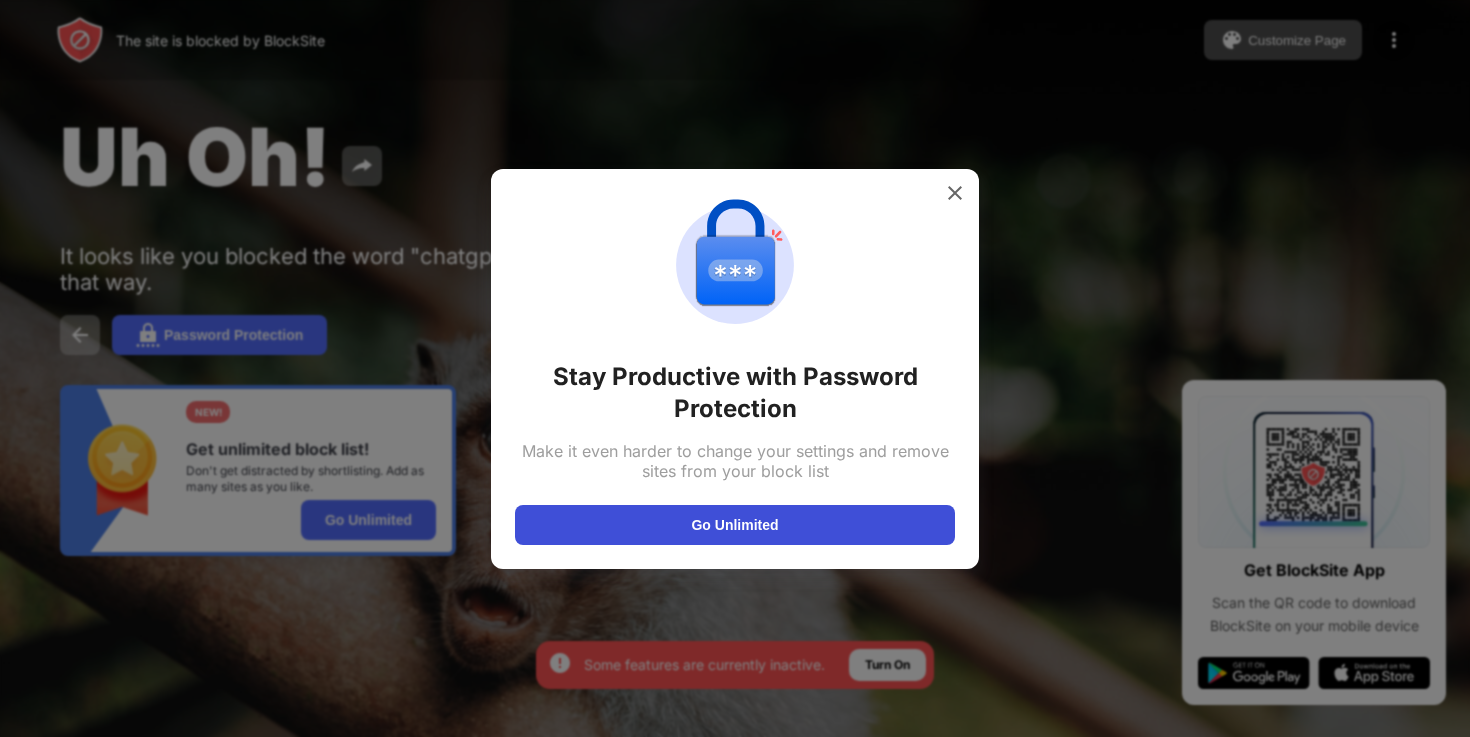 click on "Go Unlimited" at bounding box center [735, 525] 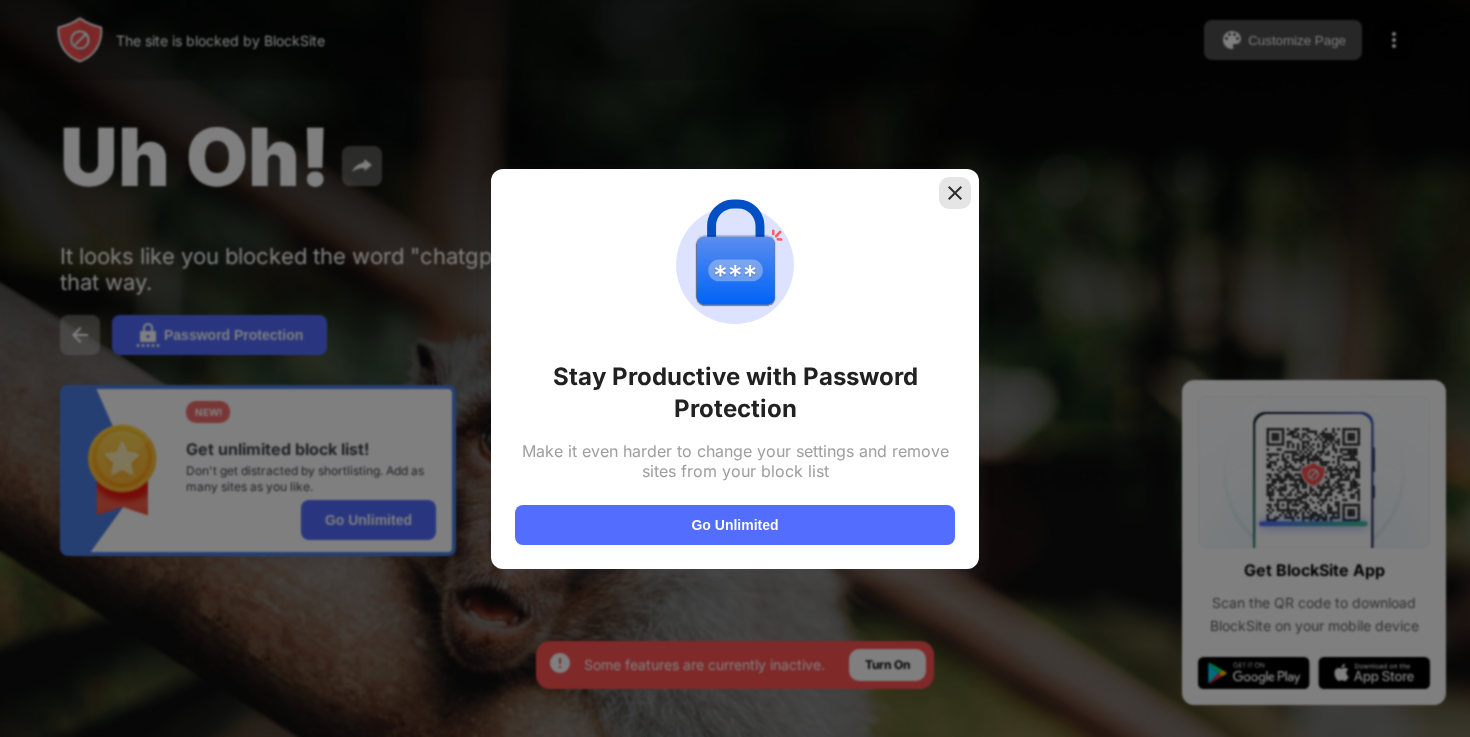 click at bounding box center [955, 193] 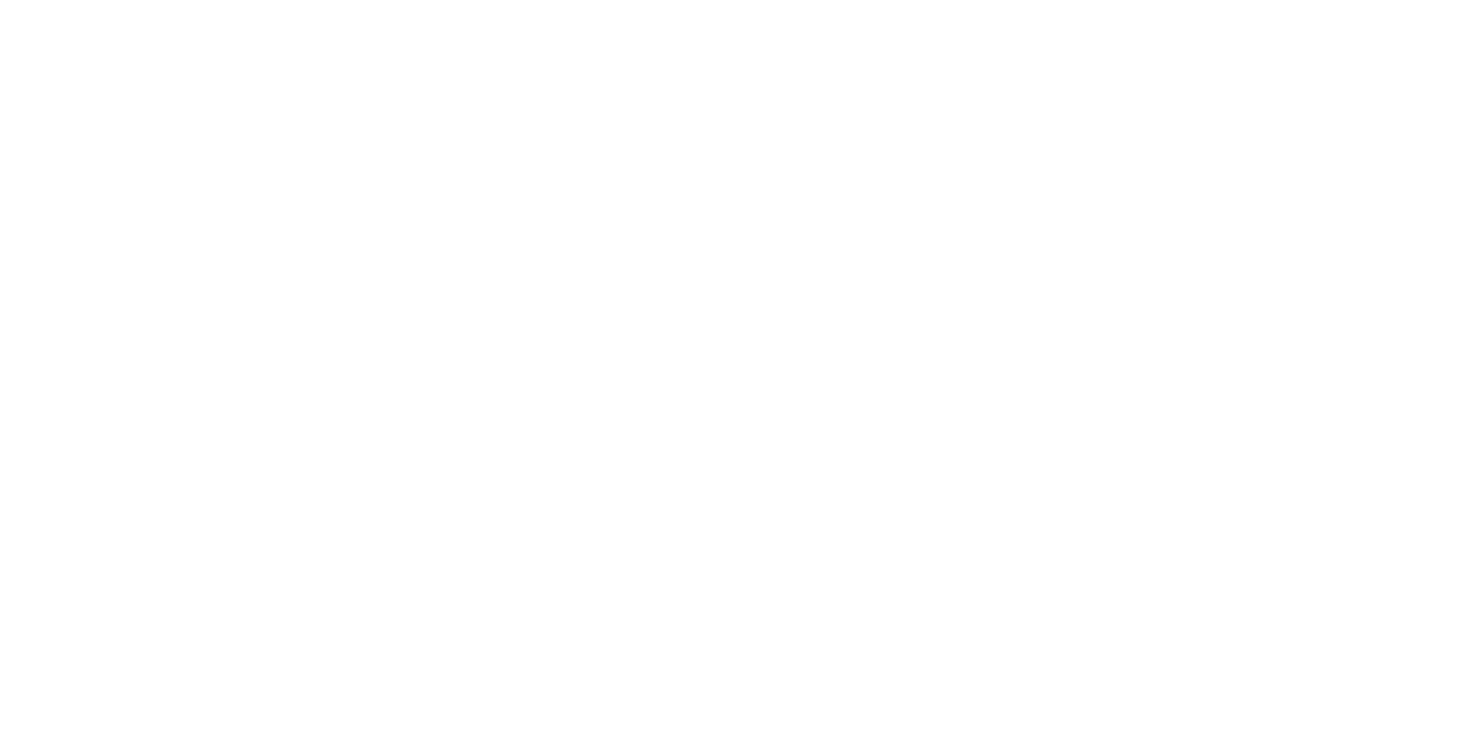 scroll, scrollTop: 0, scrollLeft: 0, axis: both 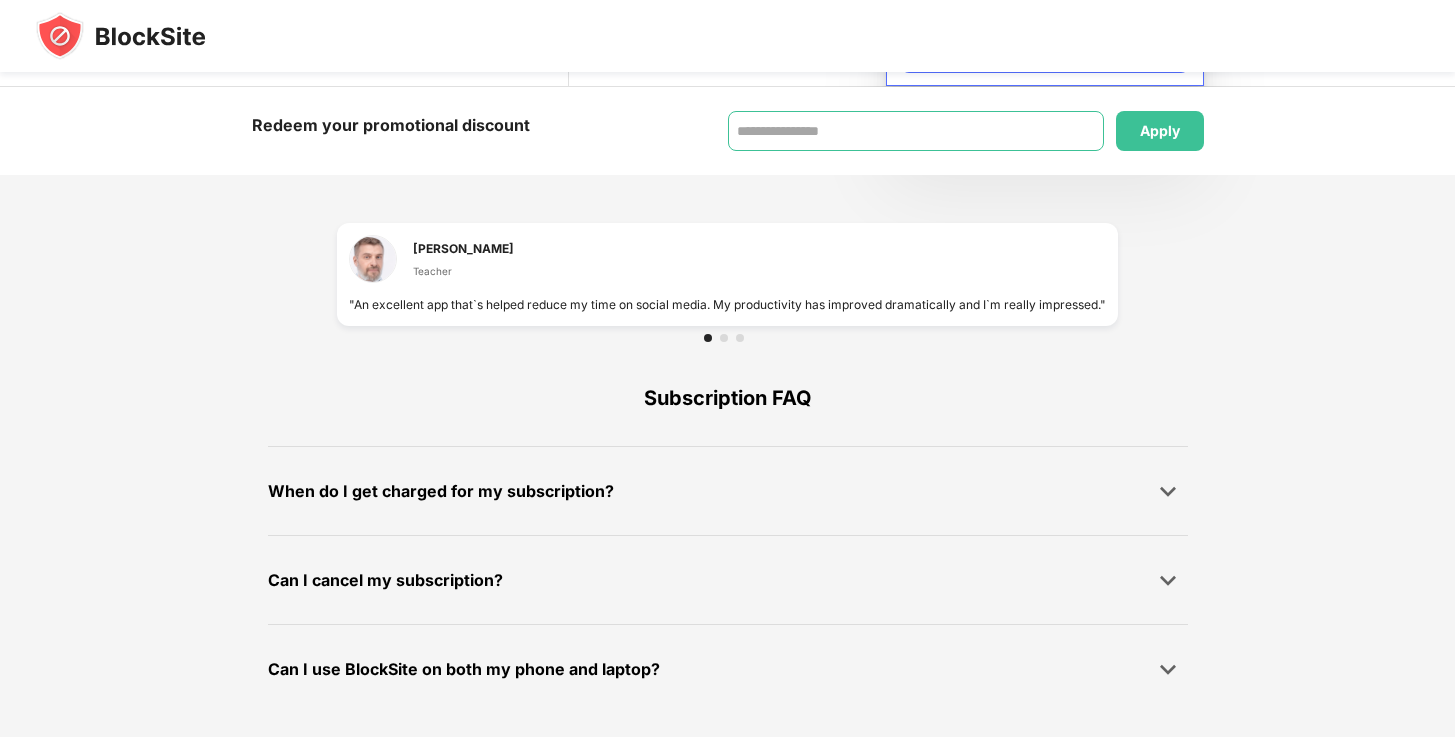 click at bounding box center [916, 131] 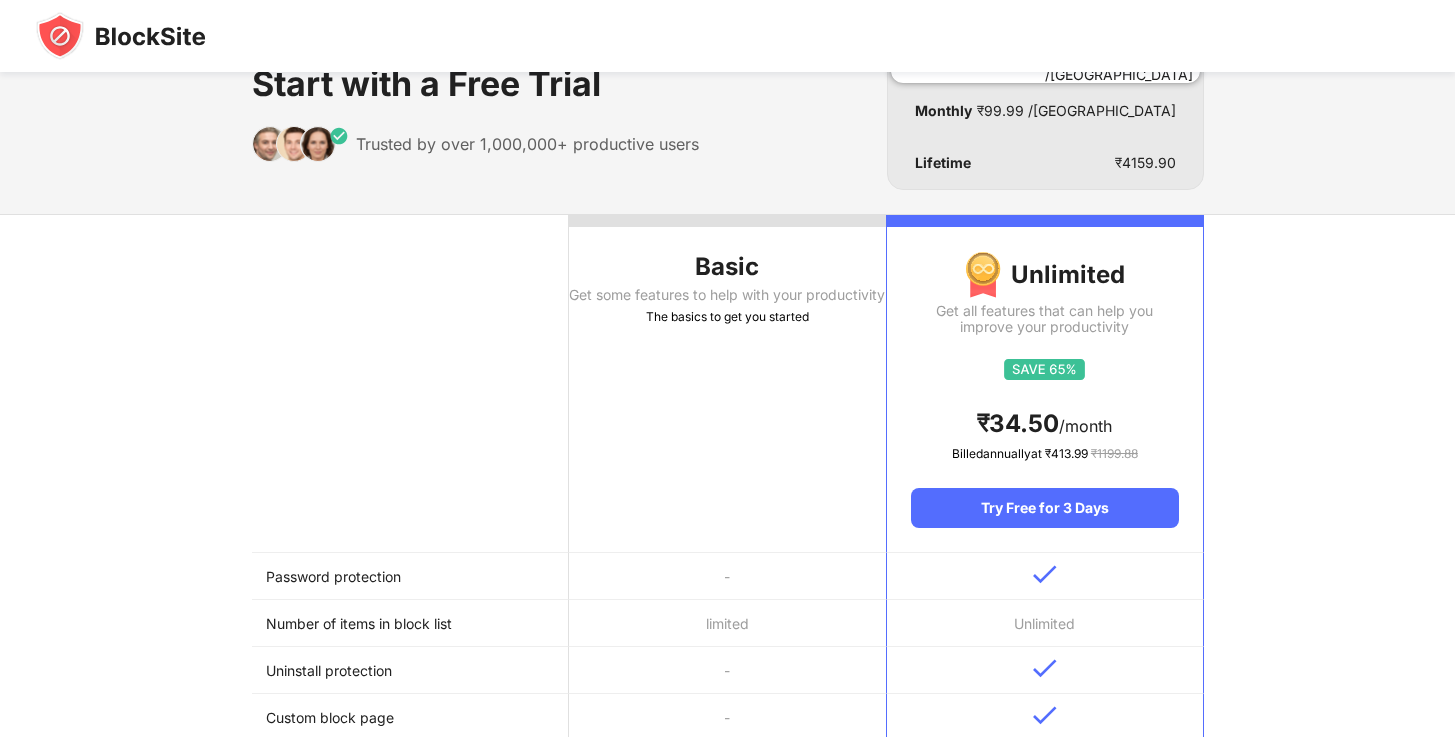 scroll, scrollTop: 0, scrollLeft: 0, axis: both 